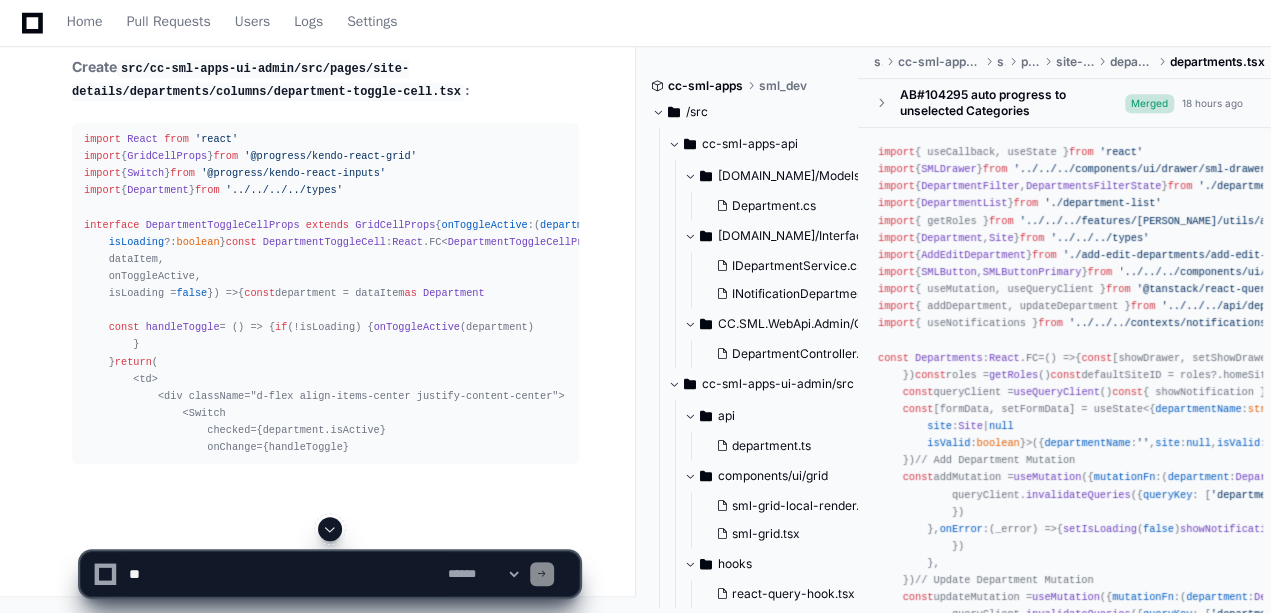scroll, scrollTop: 48338, scrollLeft: 0, axis: vertical 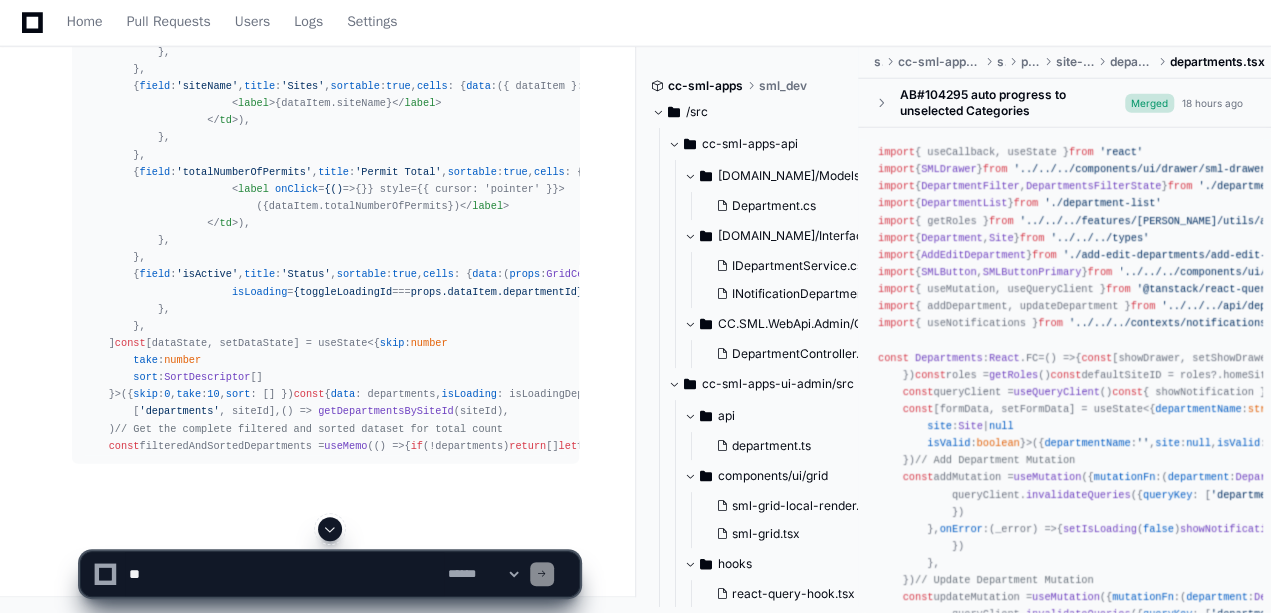 click 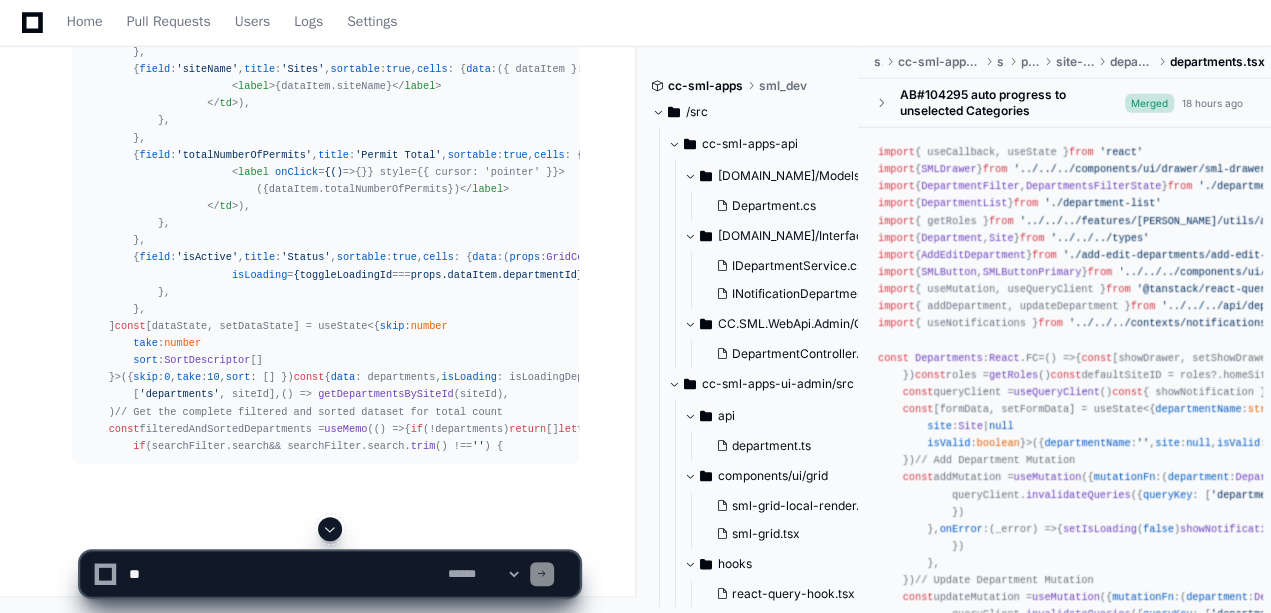 click 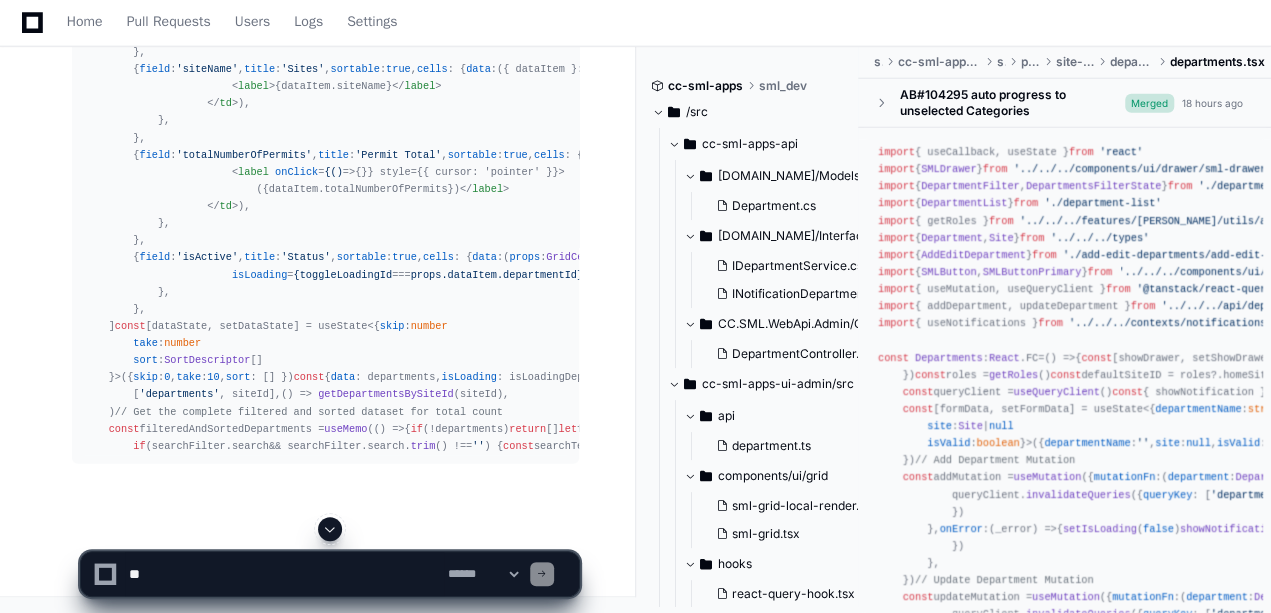scroll, scrollTop: 53191, scrollLeft: 0, axis: vertical 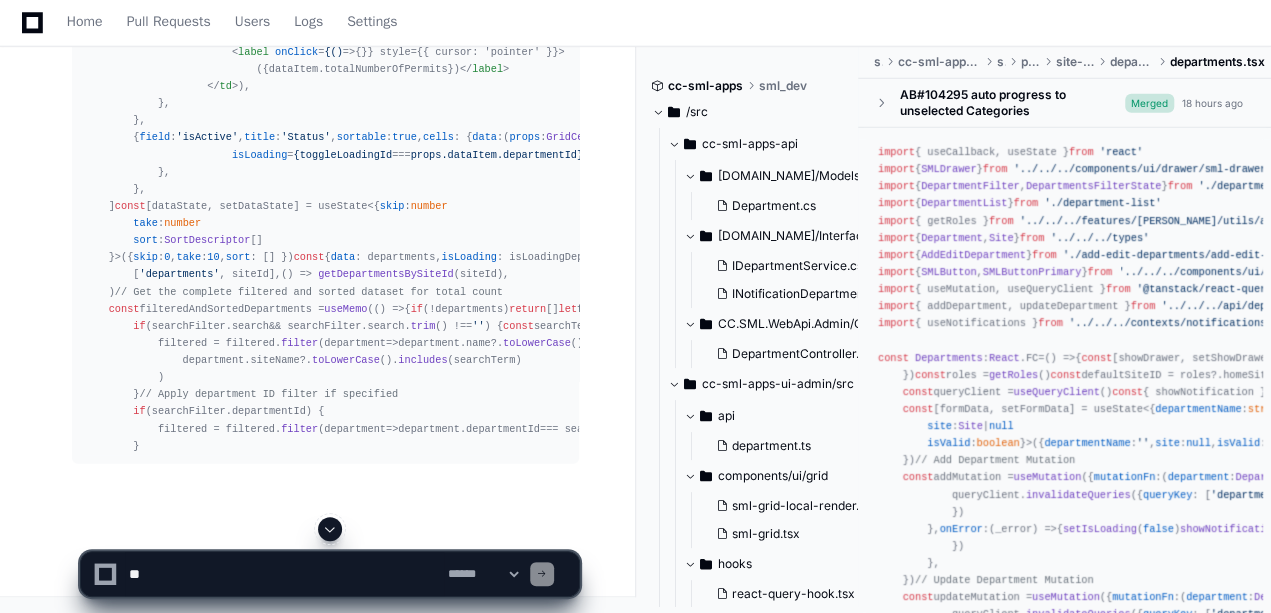 click 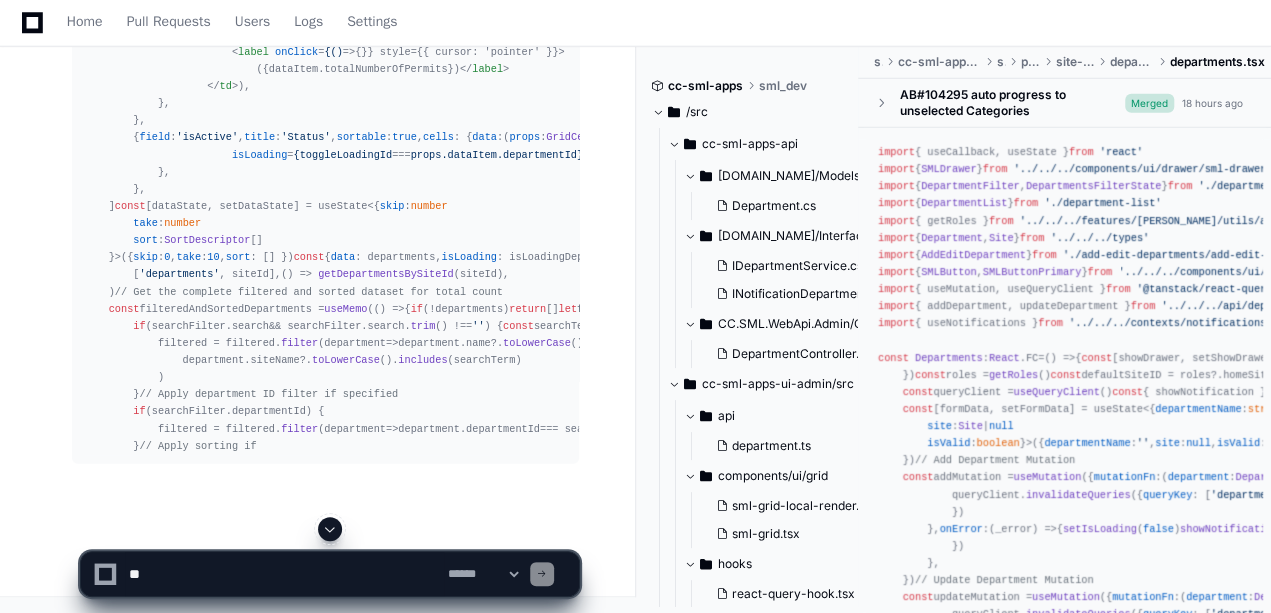 scroll, scrollTop: 53431, scrollLeft: 0, axis: vertical 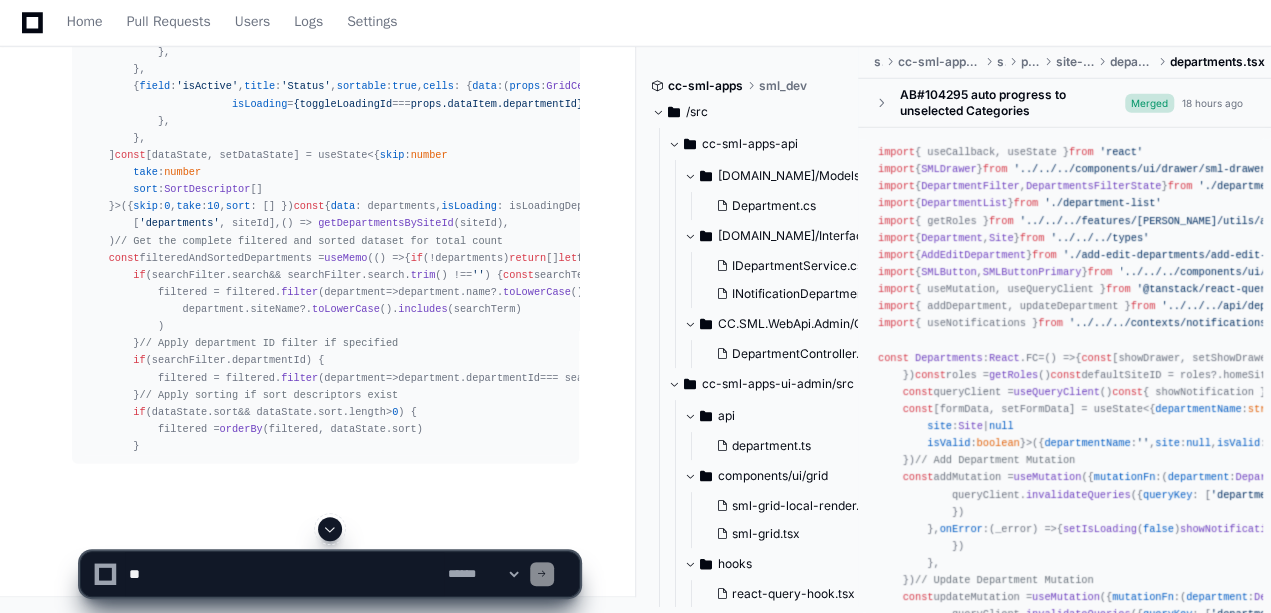 click 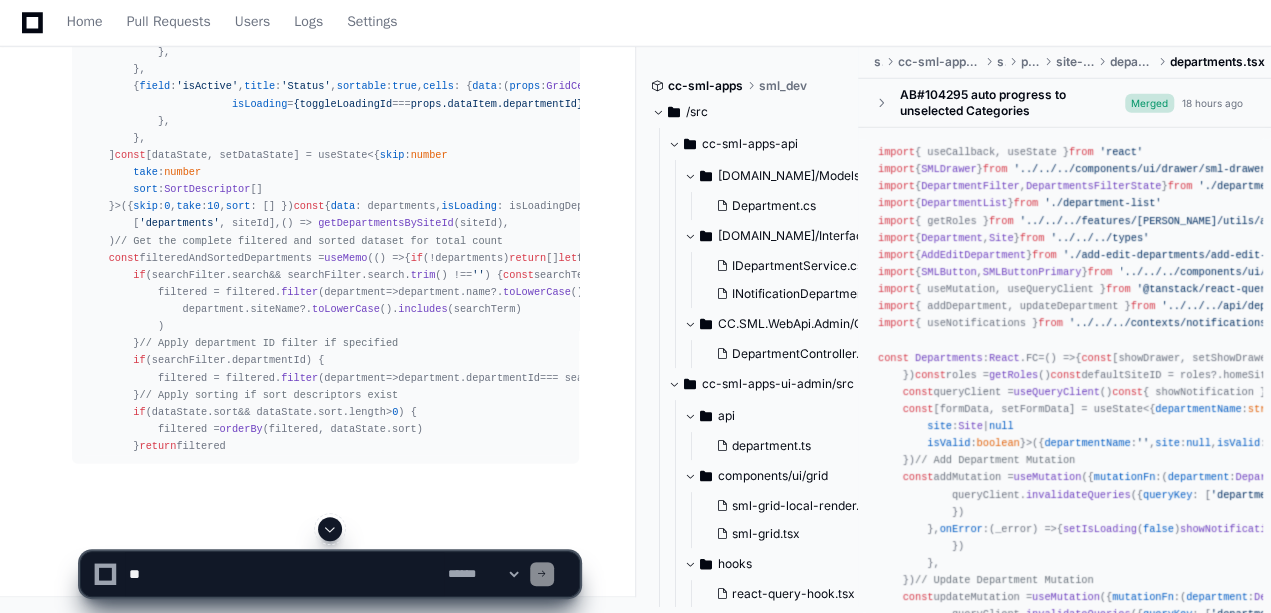 scroll, scrollTop: 53516, scrollLeft: 0, axis: vertical 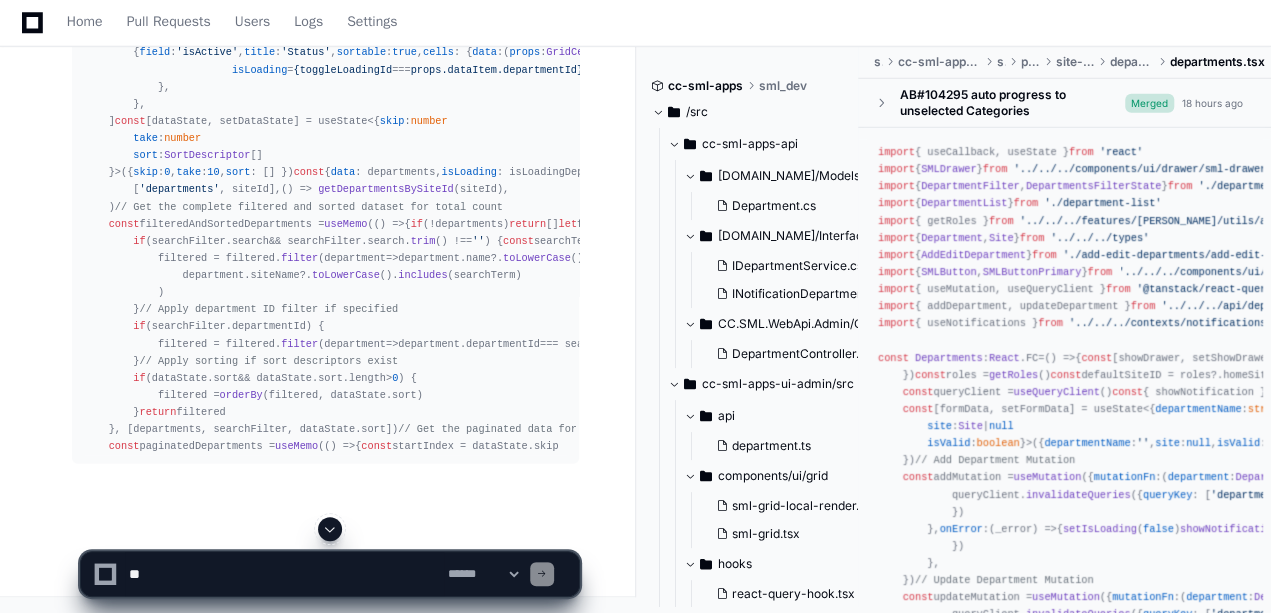 click 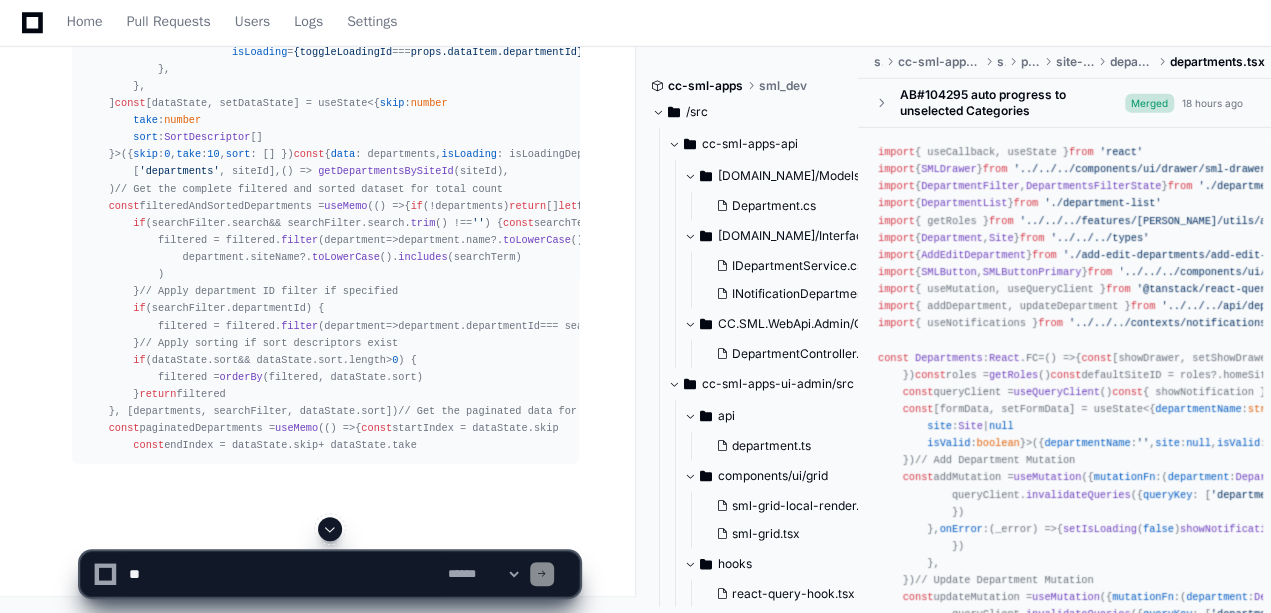 click 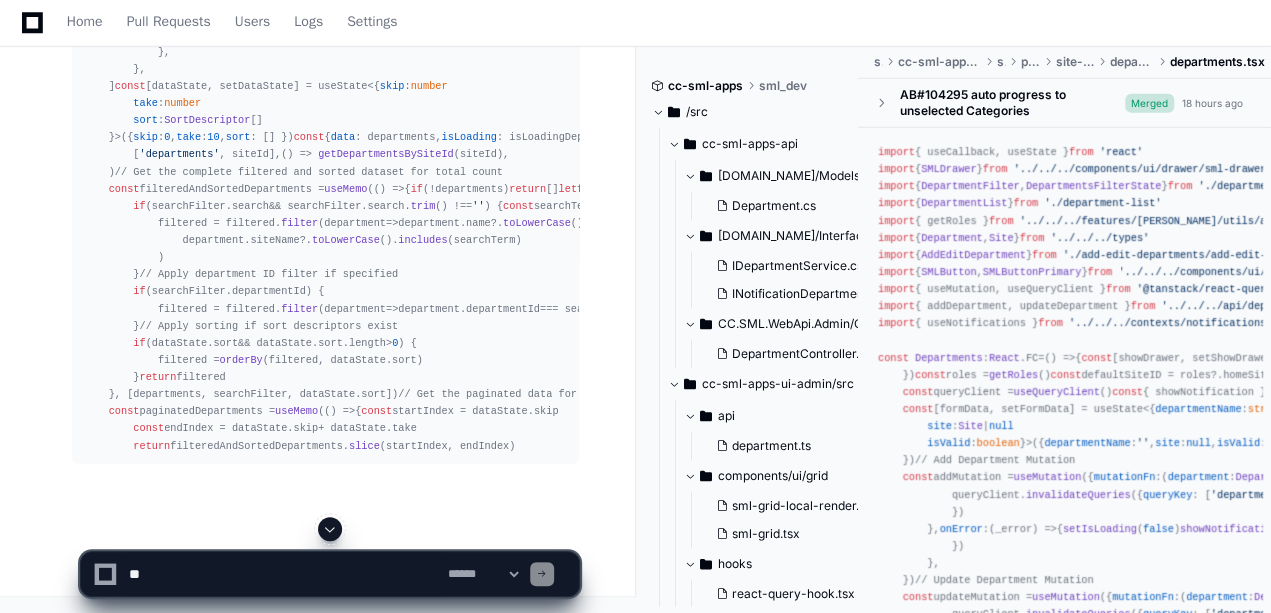 scroll, scrollTop: 53636, scrollLeft: 0, axis: vertical 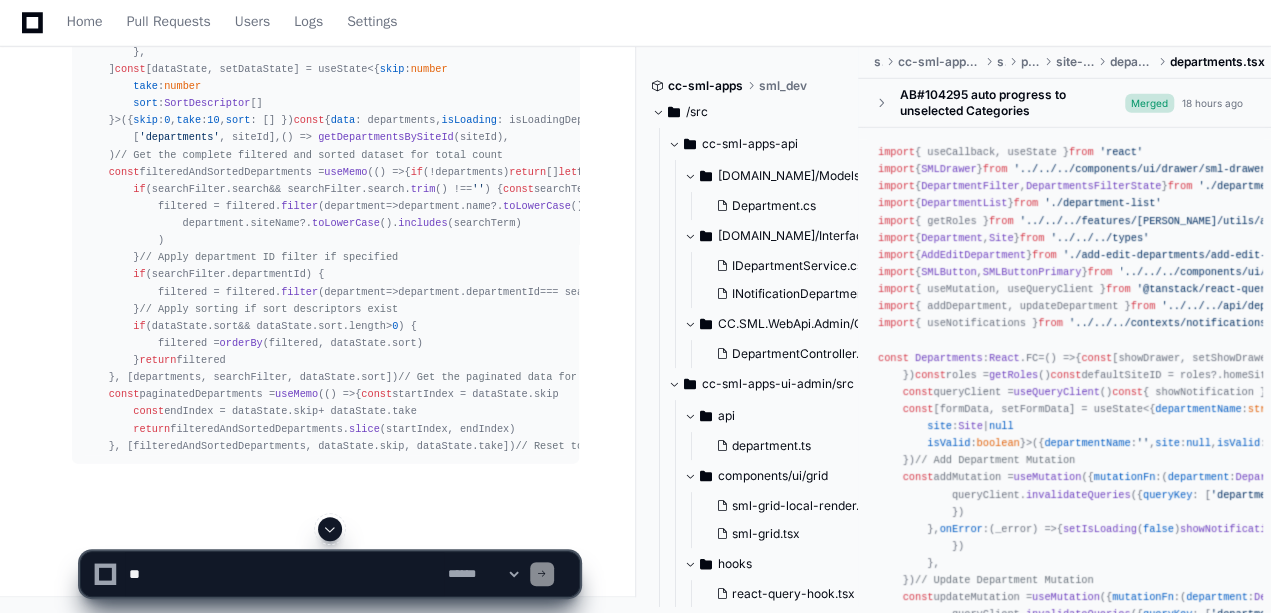 click 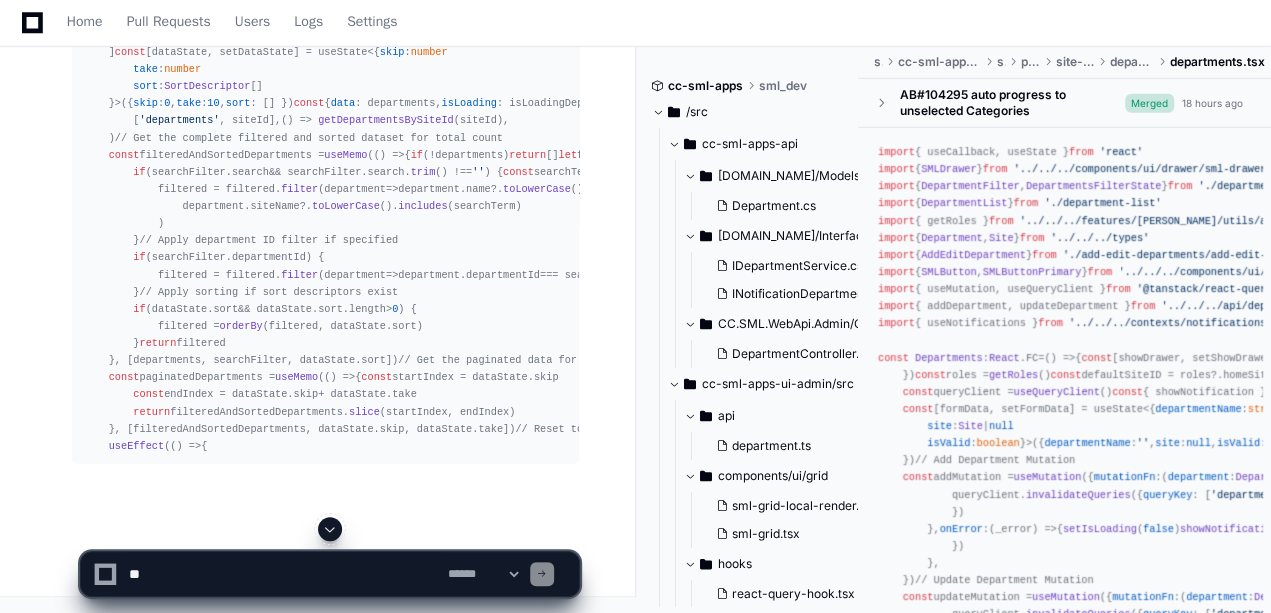 scroll, scrollTop: 53705, scrollLeft: 0, axis: vertical 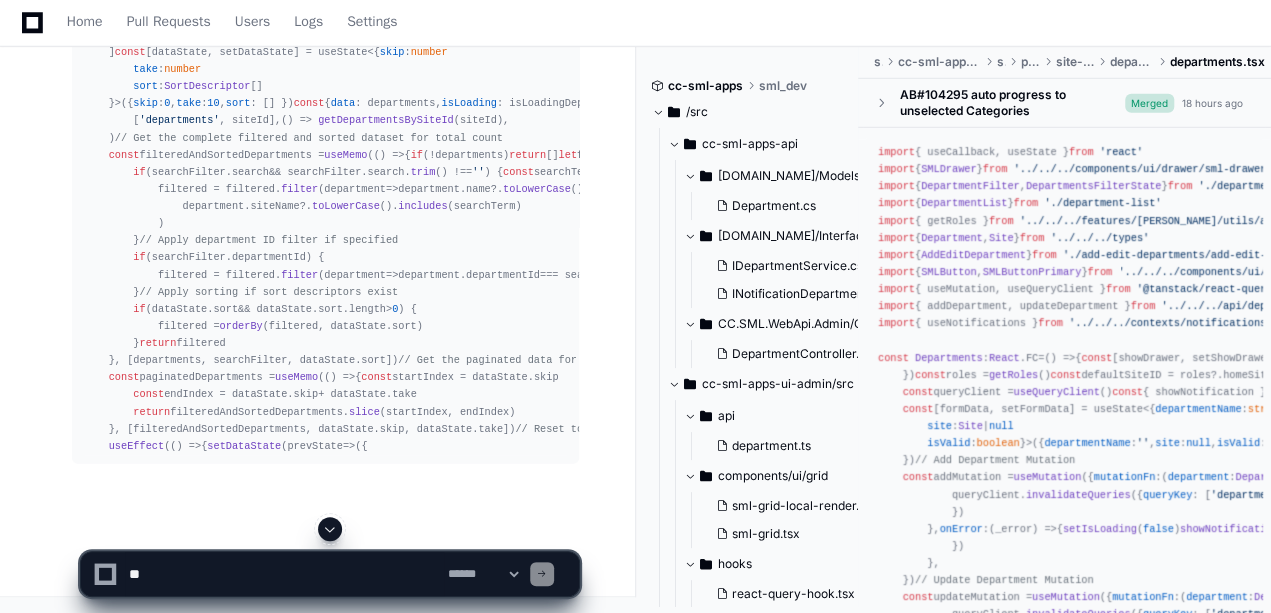 click 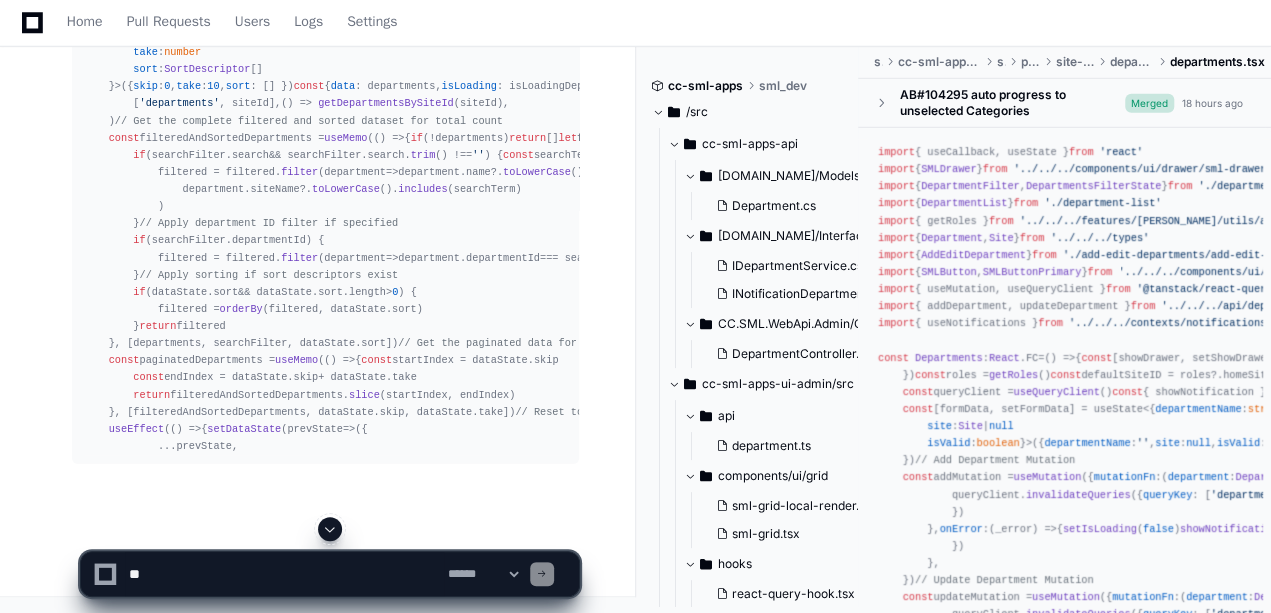 scroll, scrollTop: 53739, scrollLeft: 0, axis: vertical 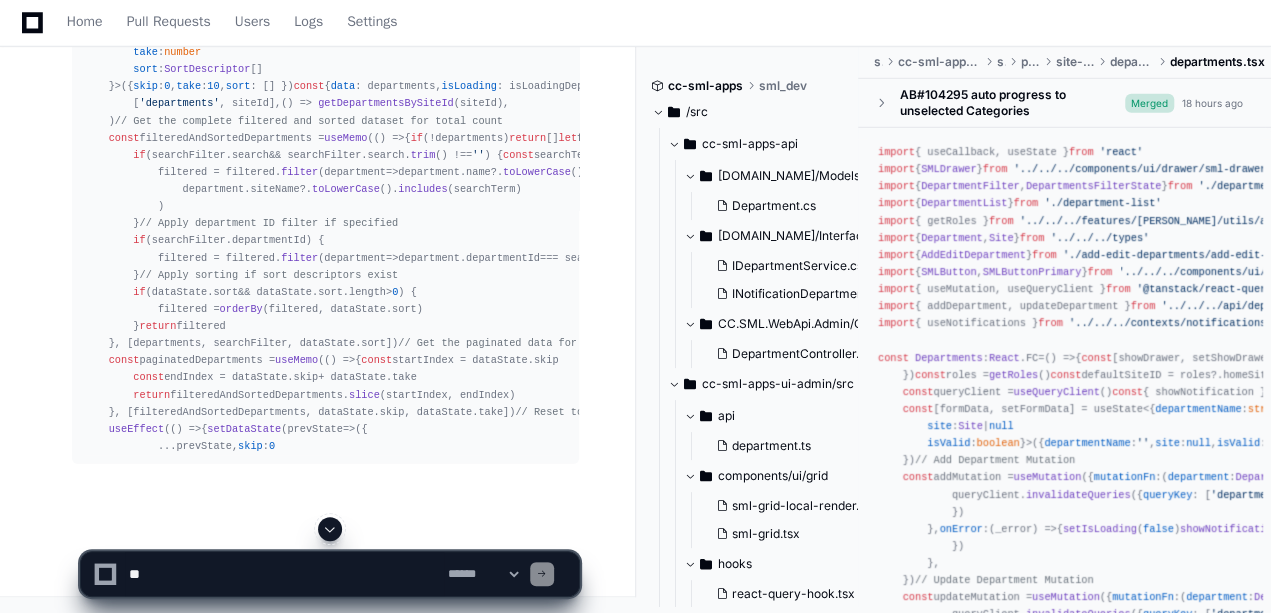 click 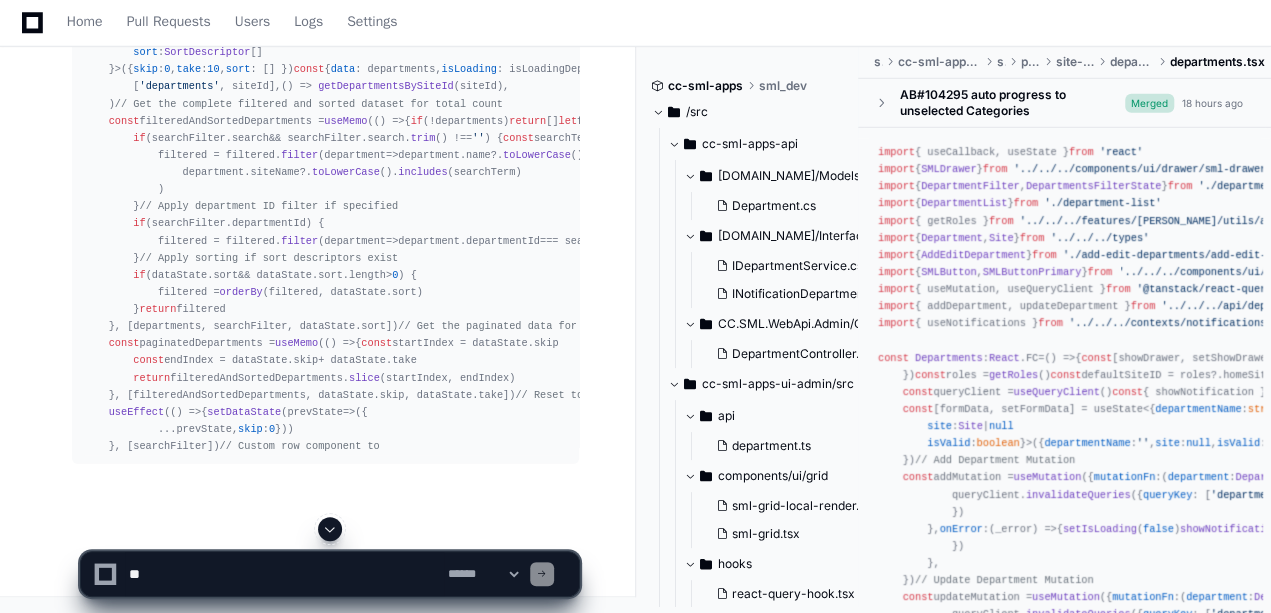 click 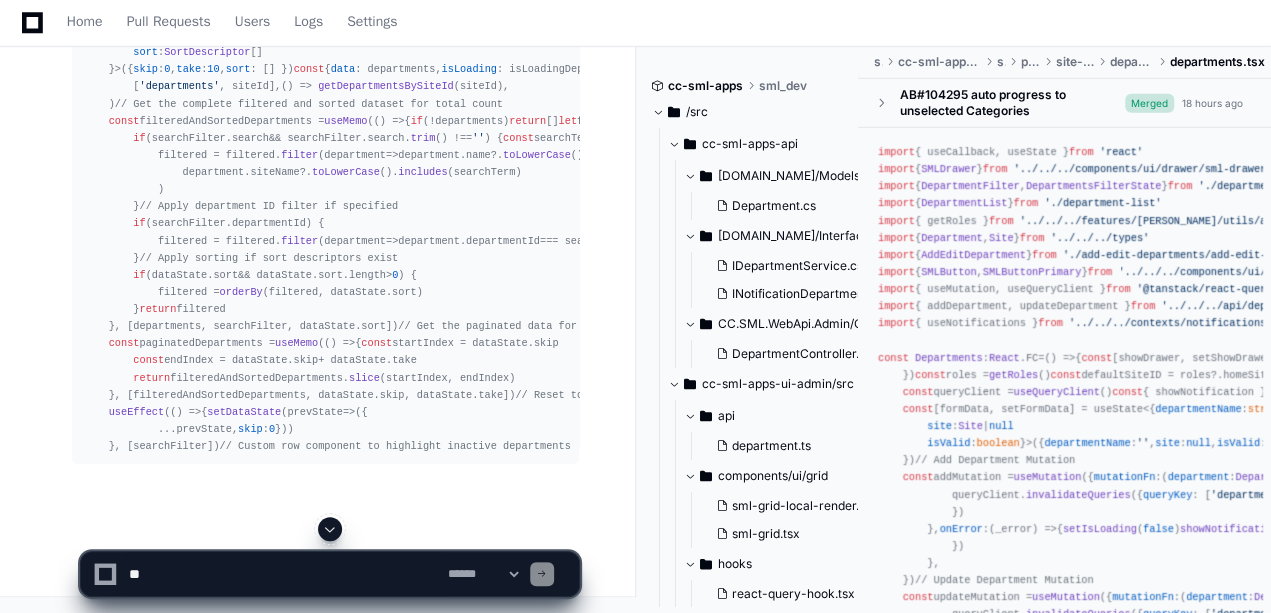 scroll, scrollTop: 53842, scrollLeft: 0, axis: vertical 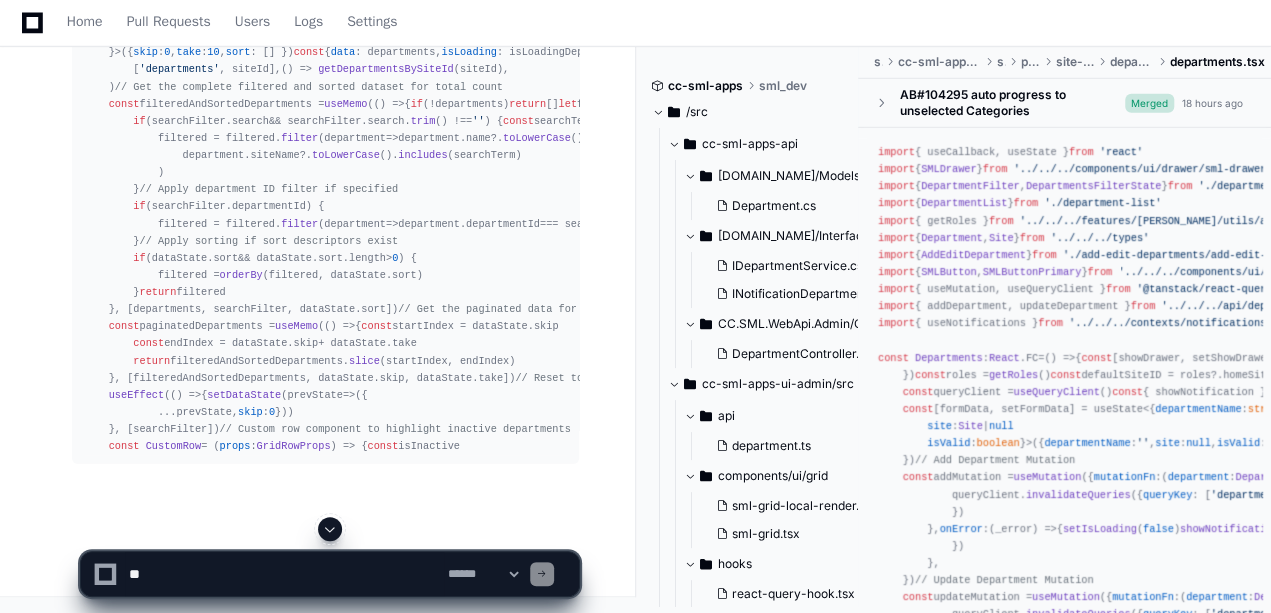 click 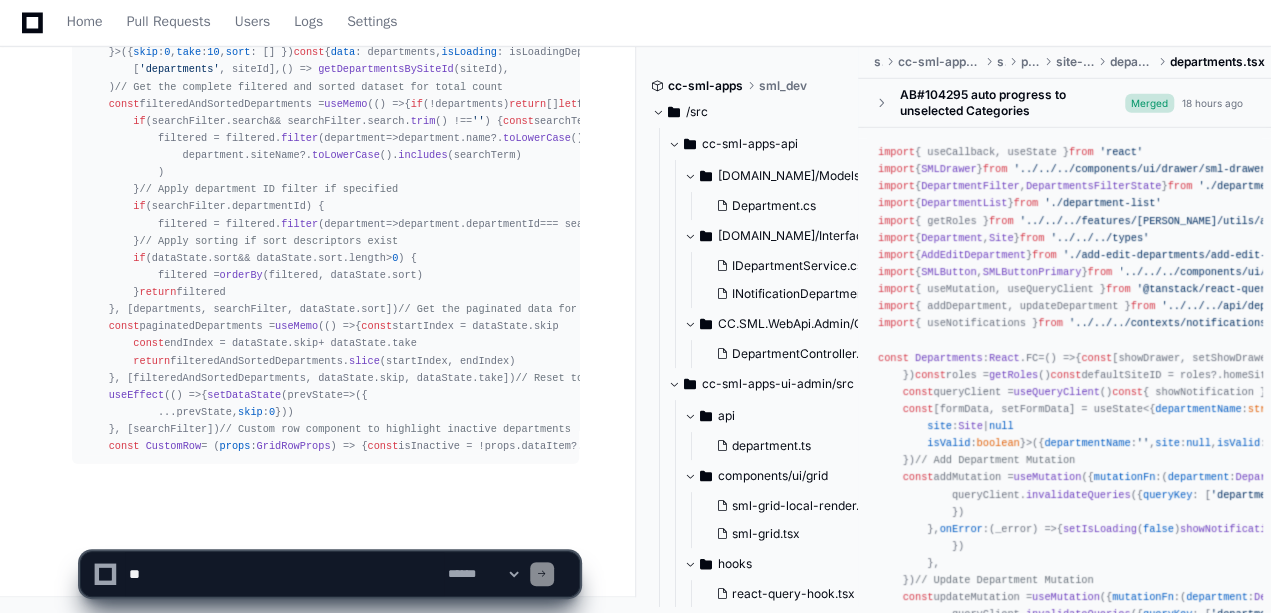 scroll, scrollTop: 53876, scrollLeft: 0, axis: vertical 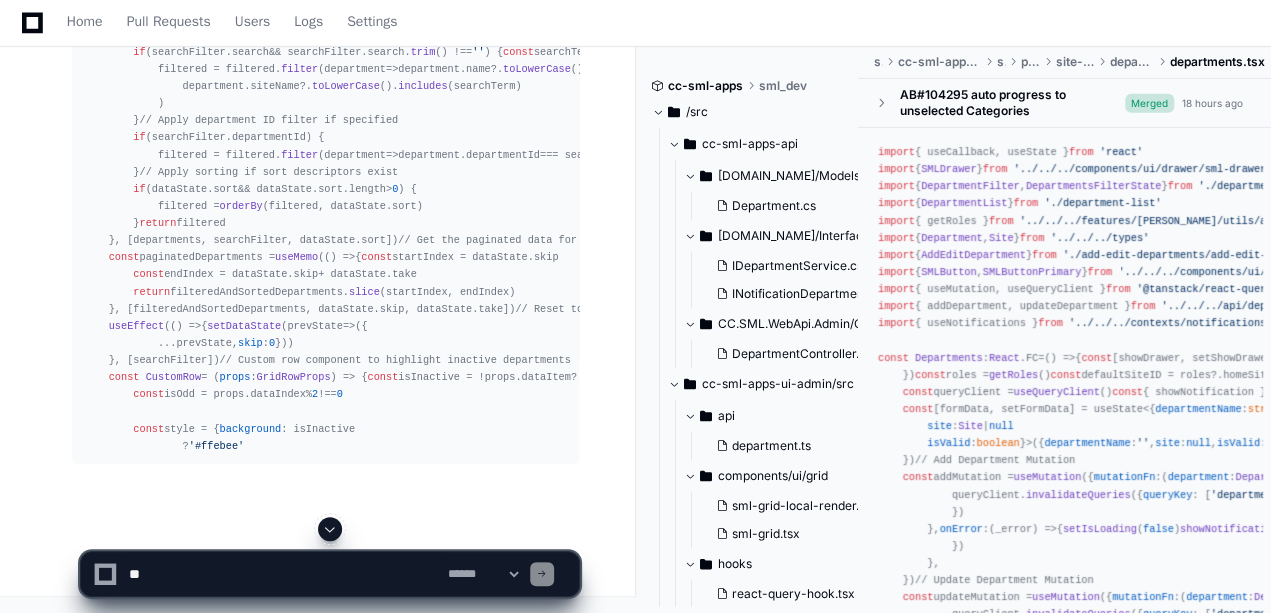 click 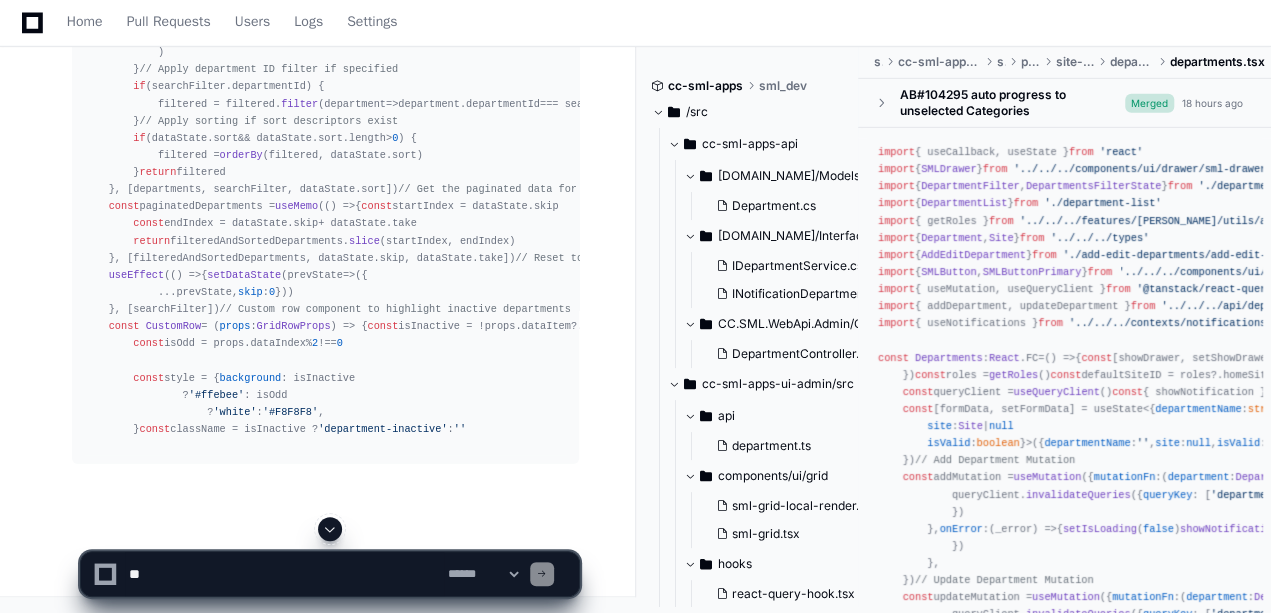 click 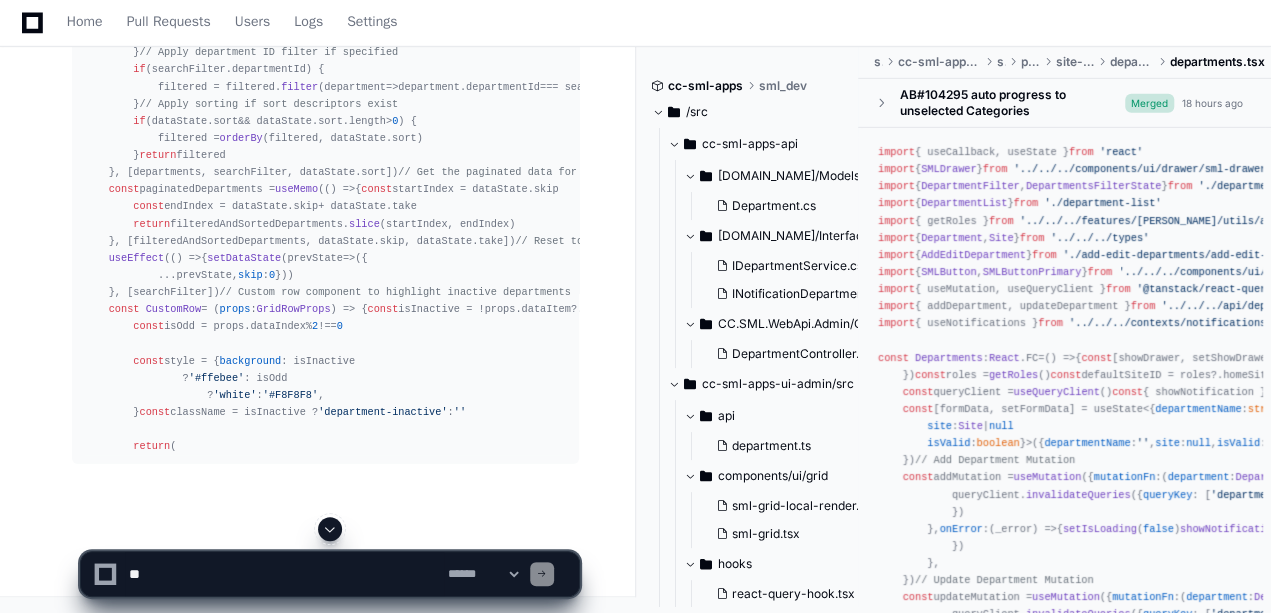 scroll, scrollTop: 54082, scrollLeft: 0, axis: vertical 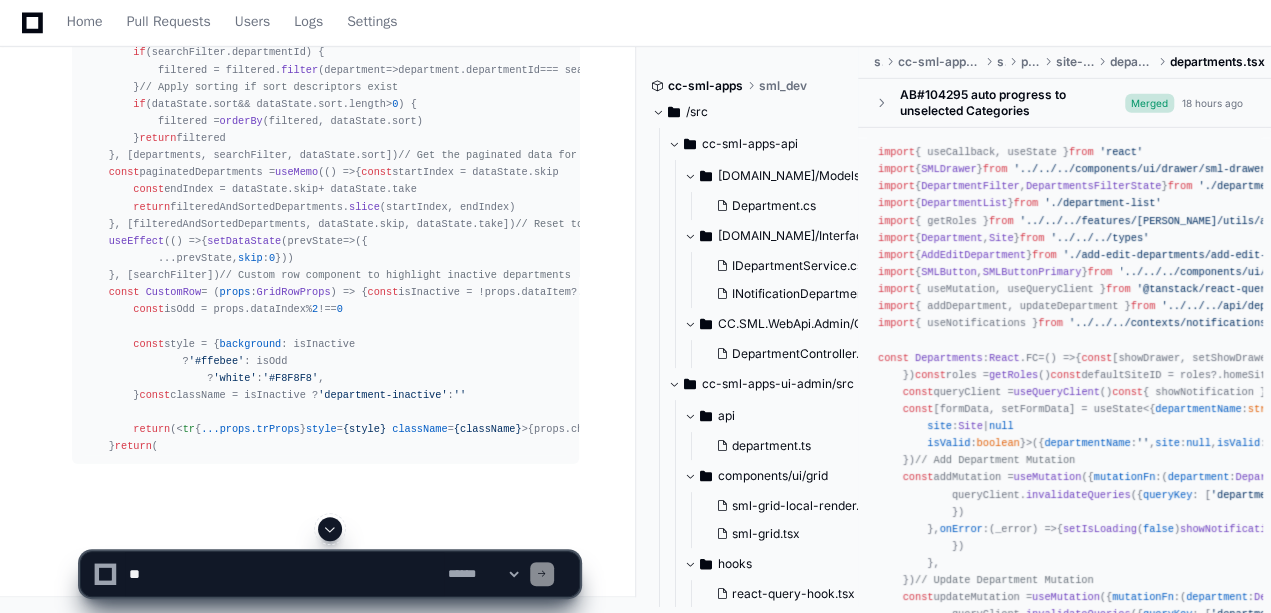 click 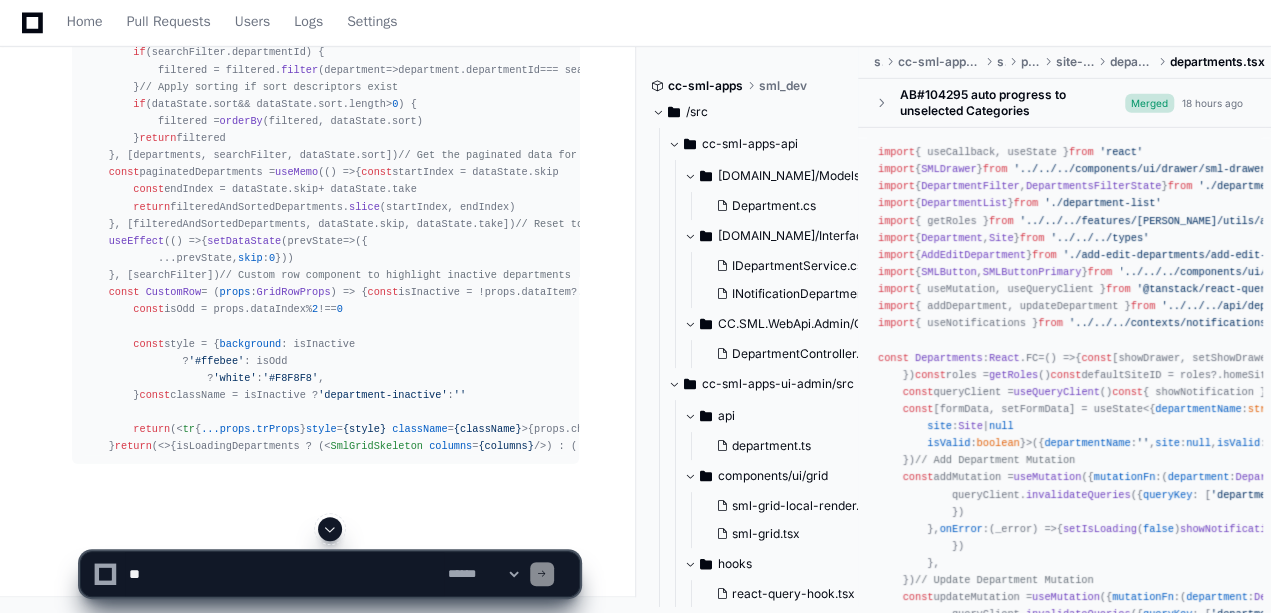 click 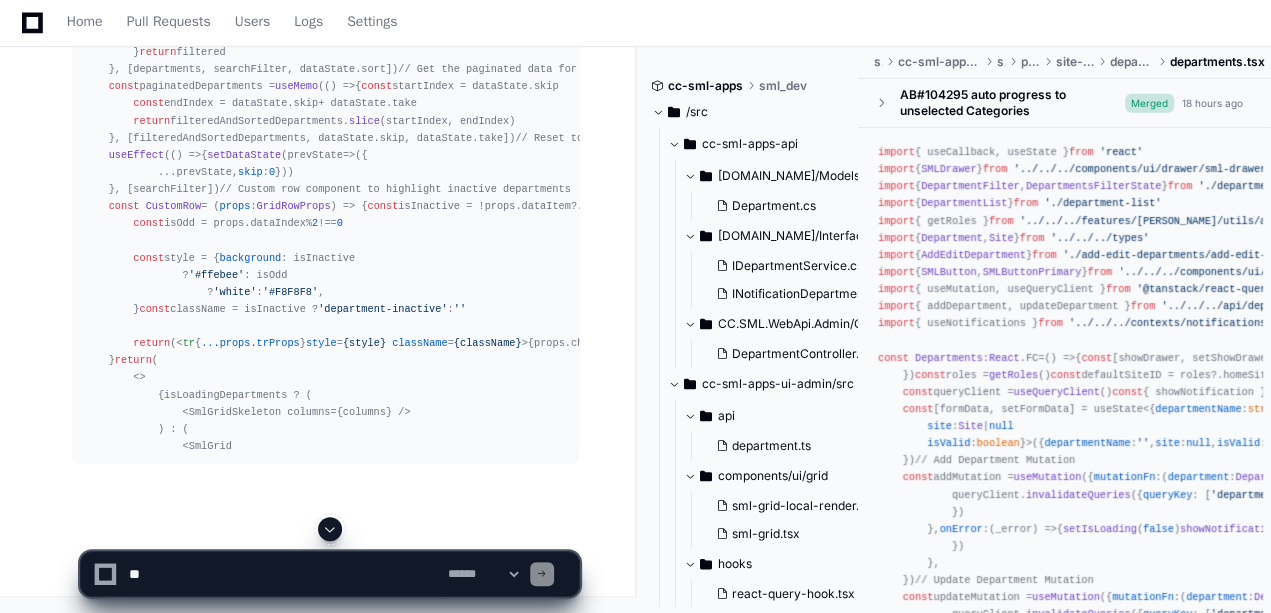 scroll, scrollTop: 54288, scrollLeft: 0, axis: vertical 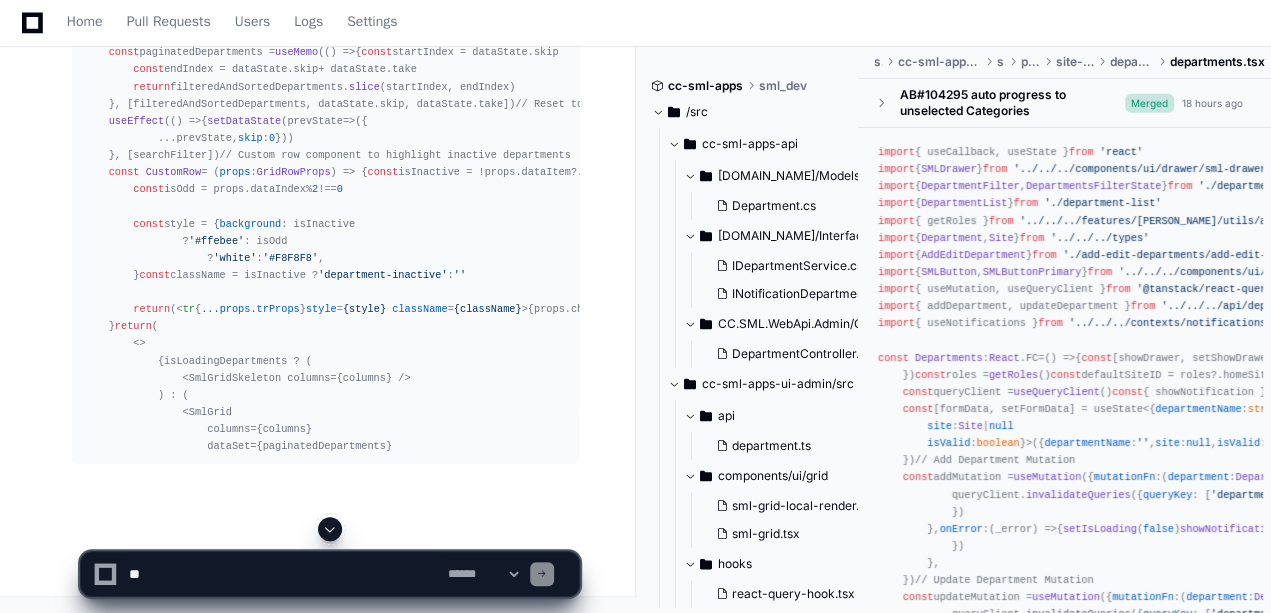click 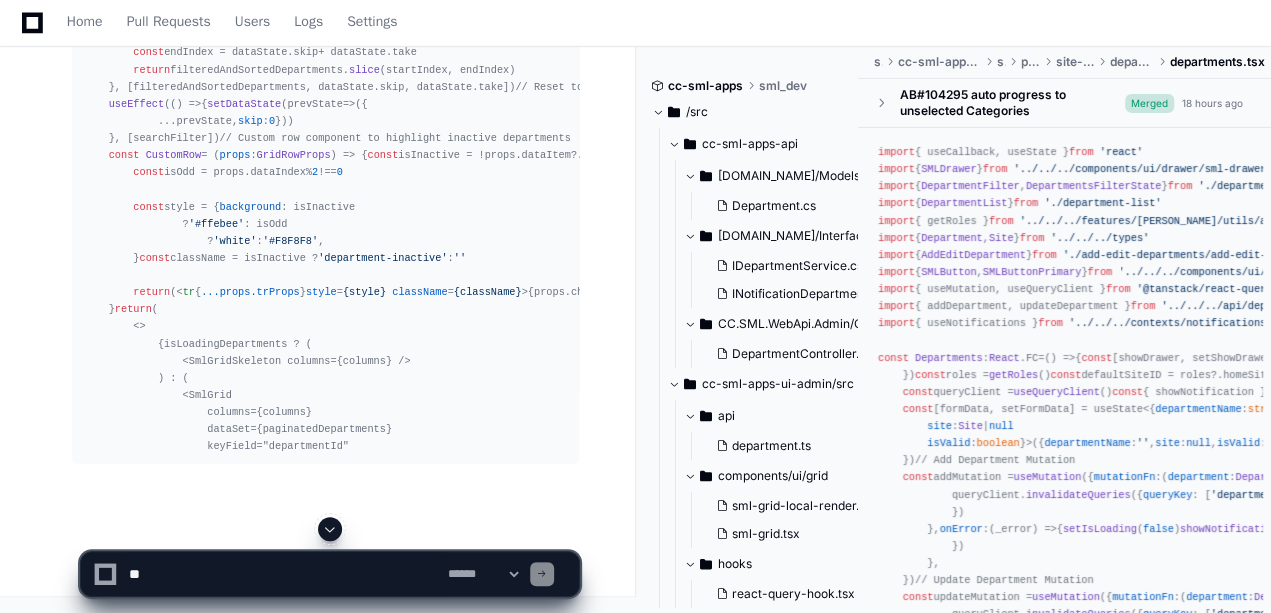 click 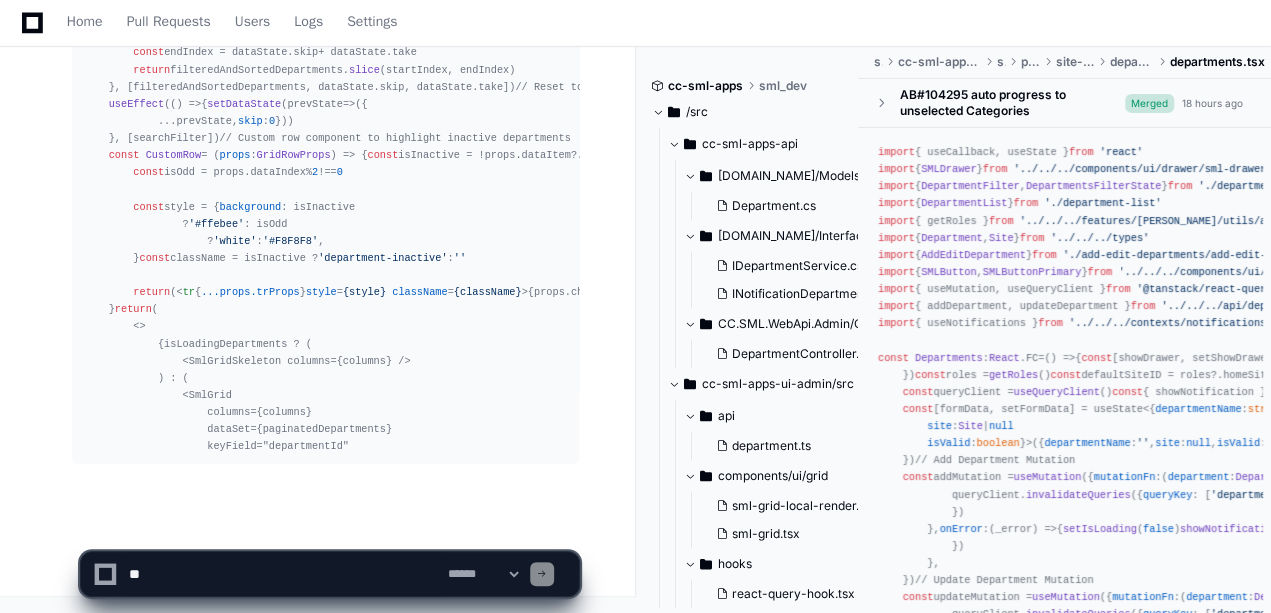 scroll, scrollTop: 54356, scrollLeft: 0, axis: vertical 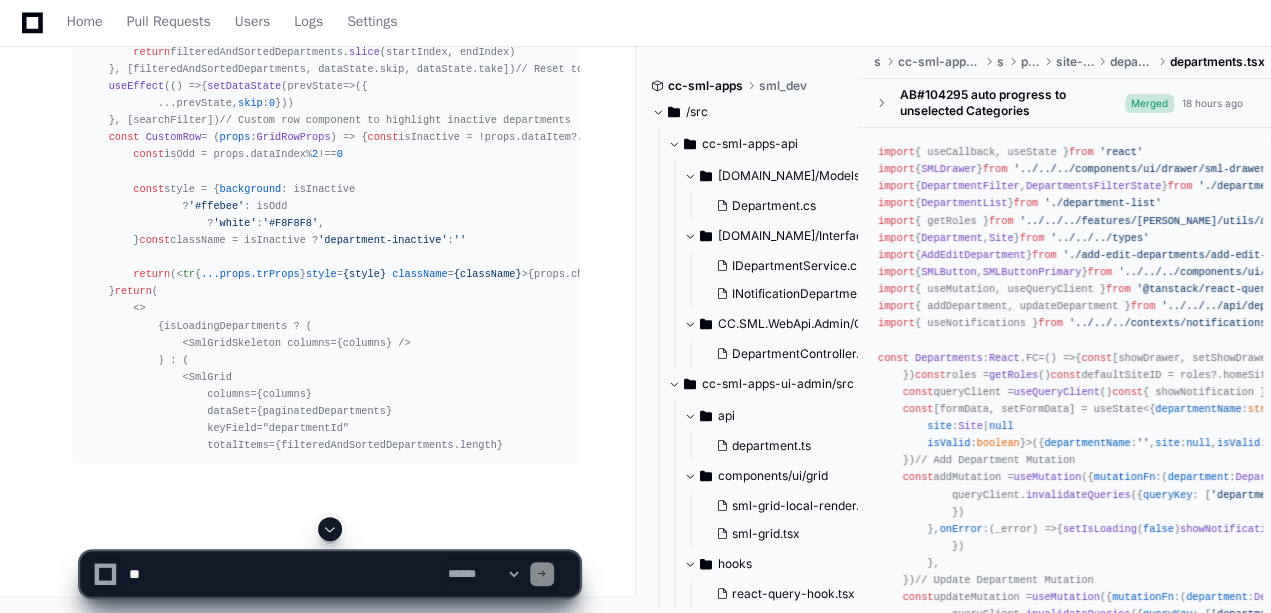 click 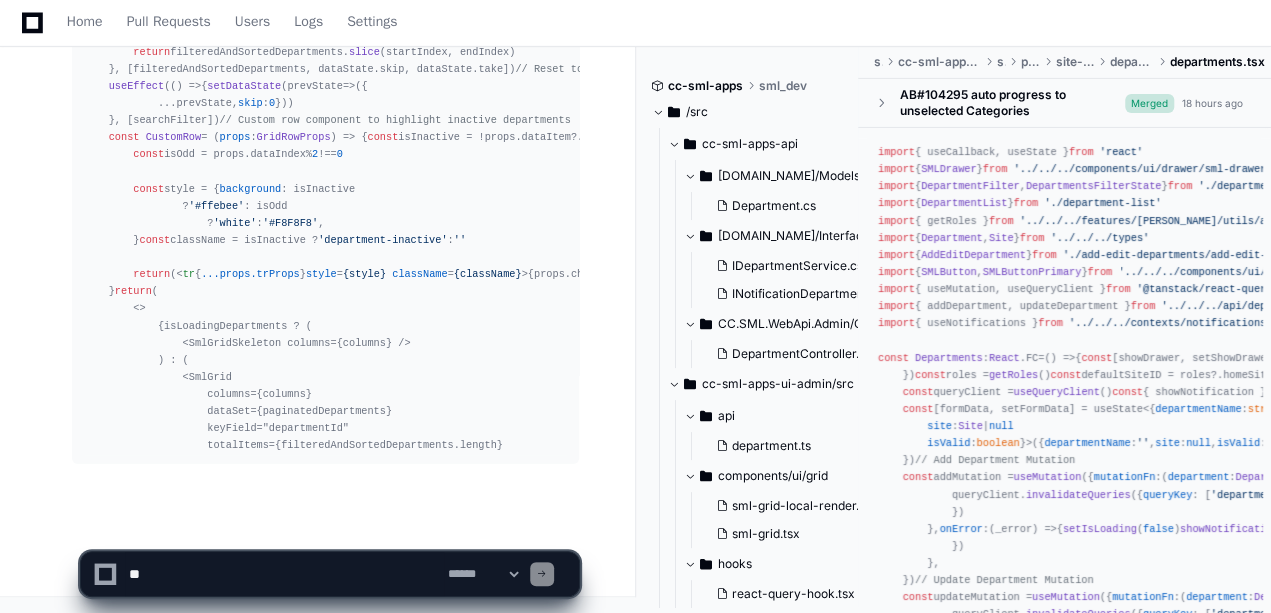 click on "**********" 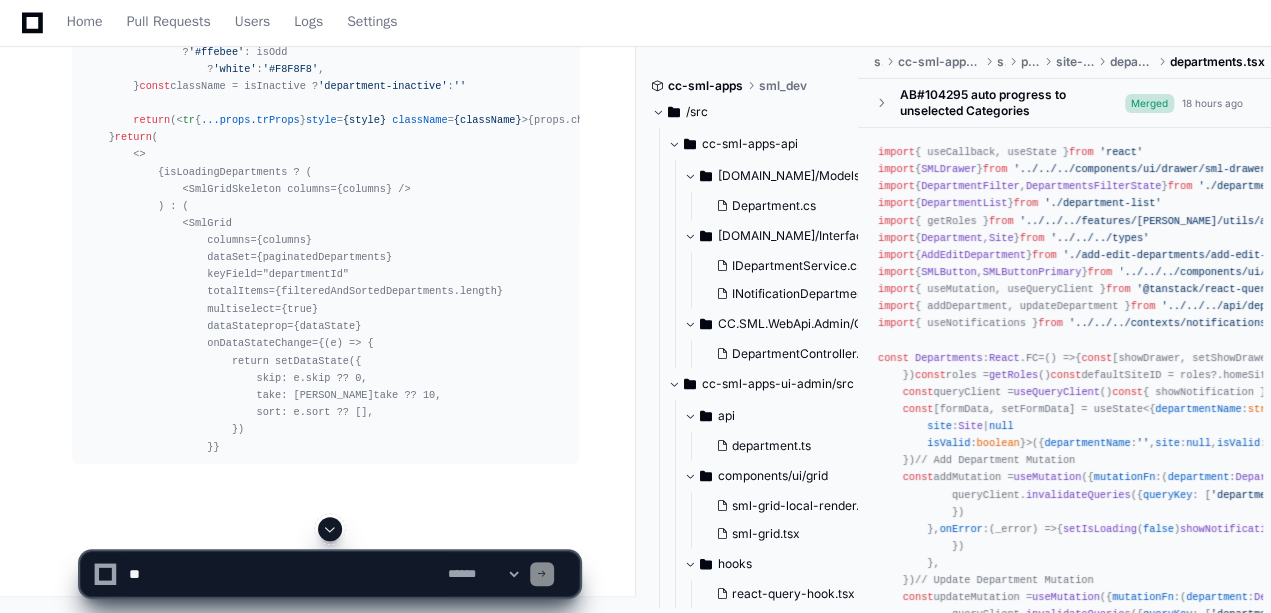 click 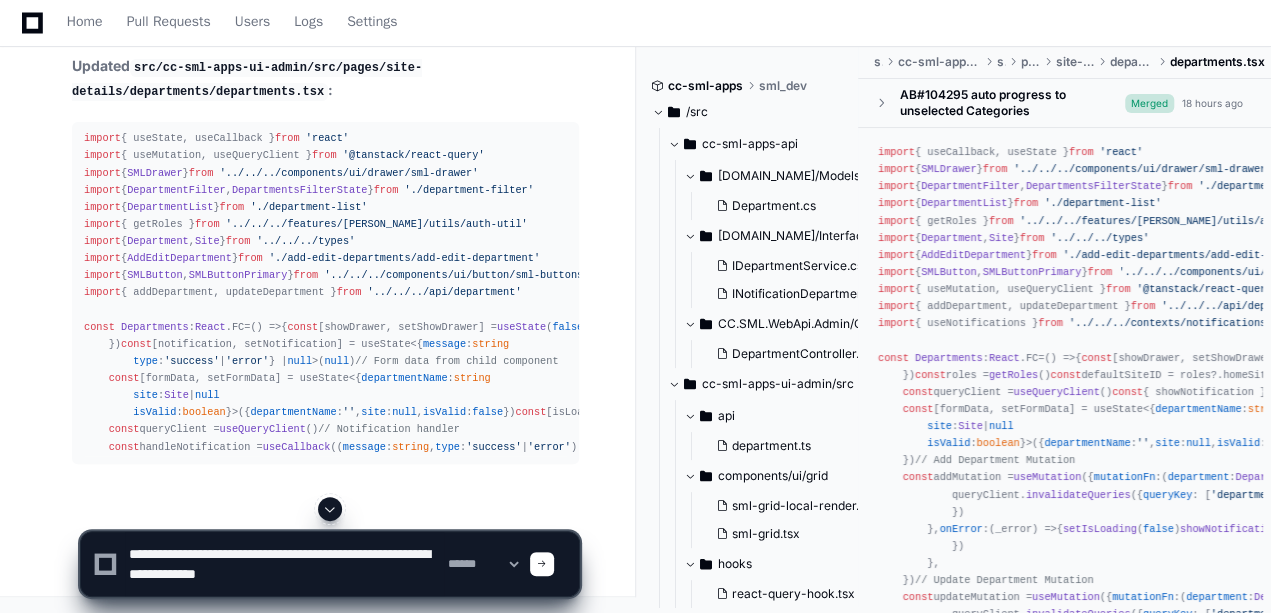 scroll, scrollTop: 6, scrollLeft: 0, axis: vertical 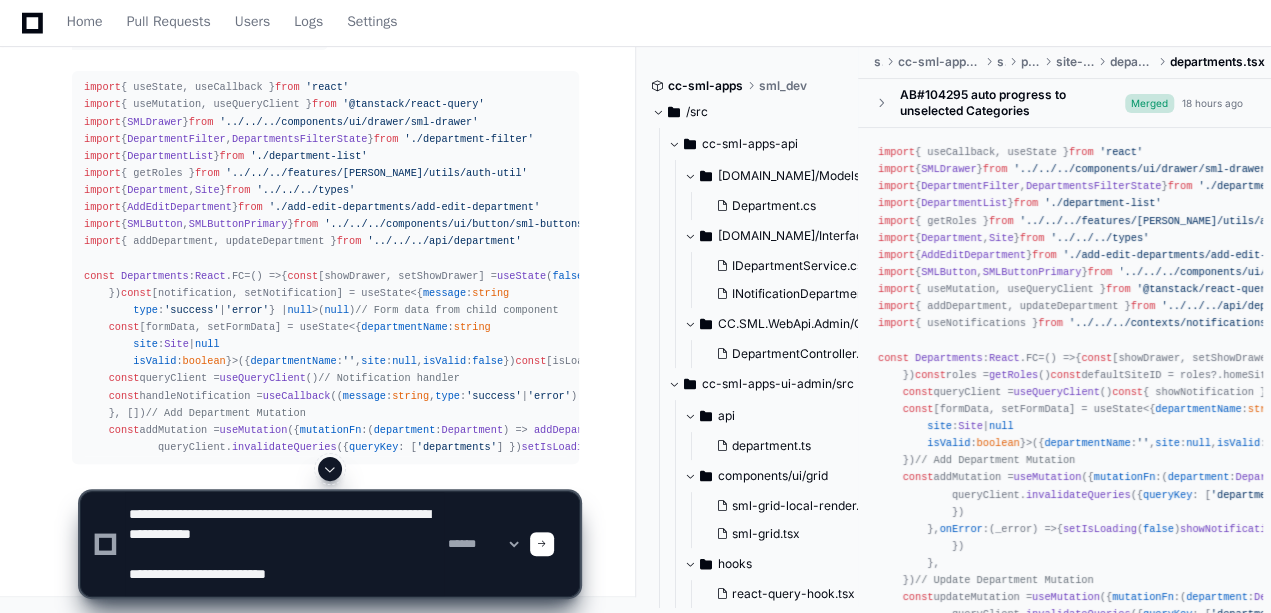 paste on "**********" 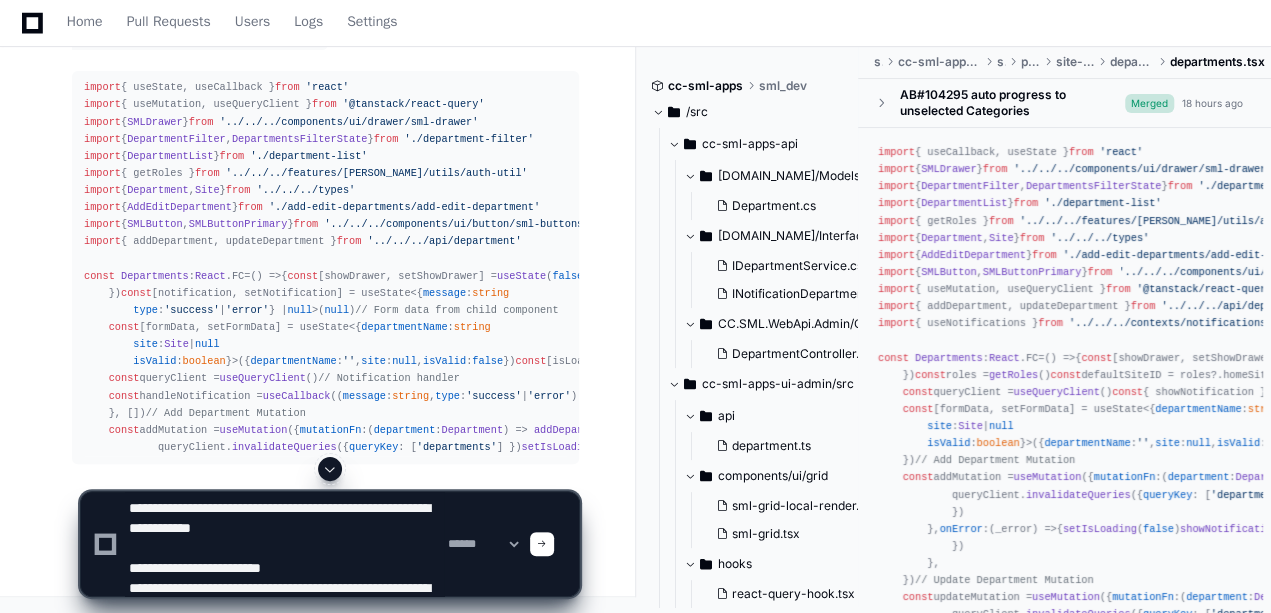 scroll, scrollTop: 26, scrollLeft: 0, axis: vertical 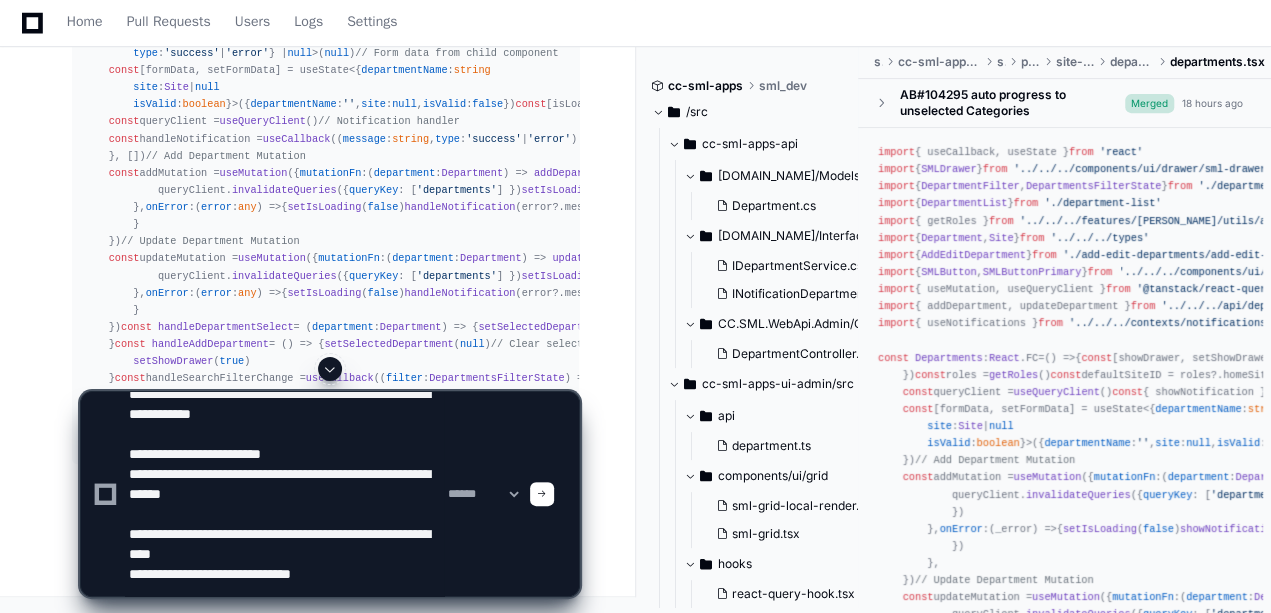 paste on "**********" 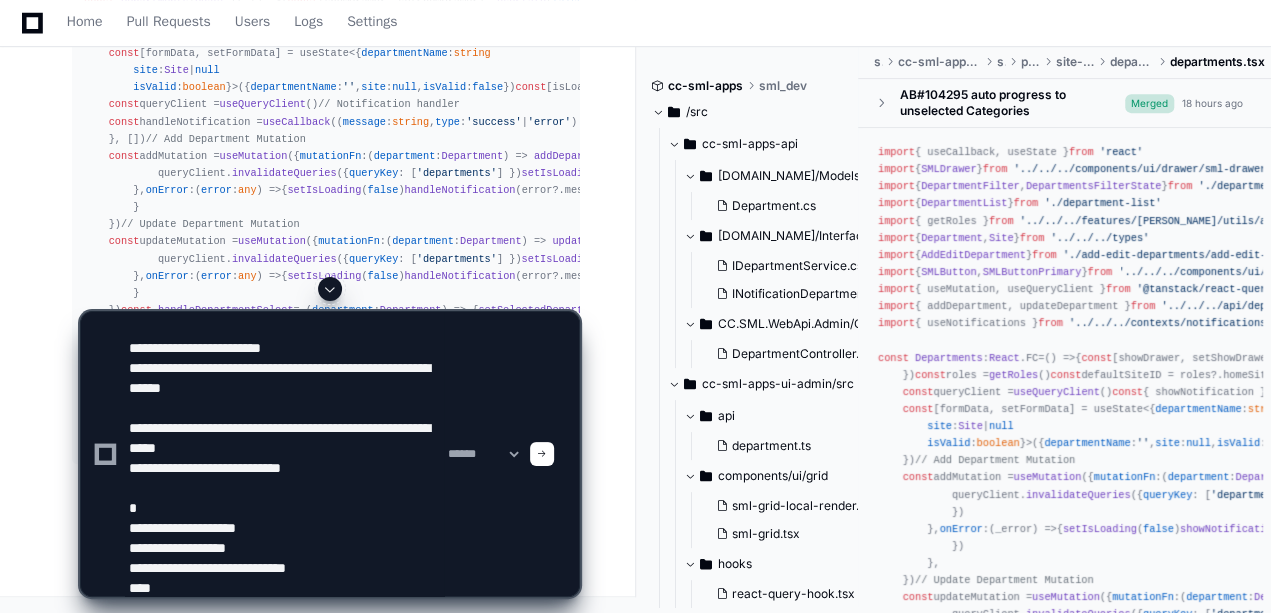 type on "**********" 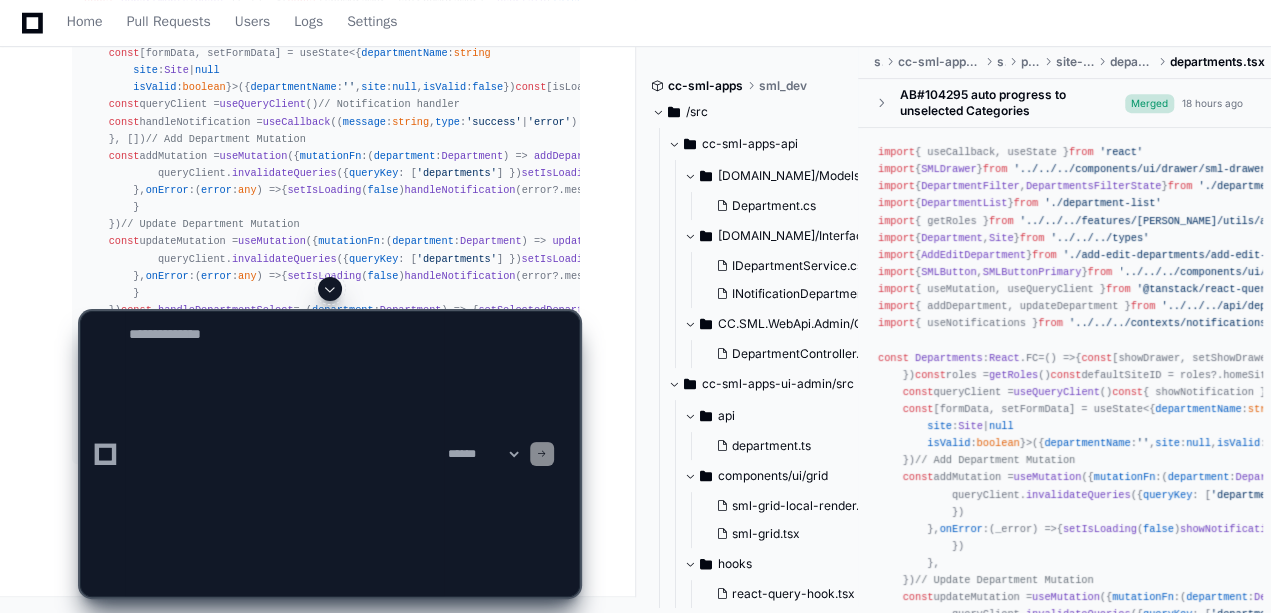 scroll, scrollTop: 0, scrollLeft: 0, axis: both 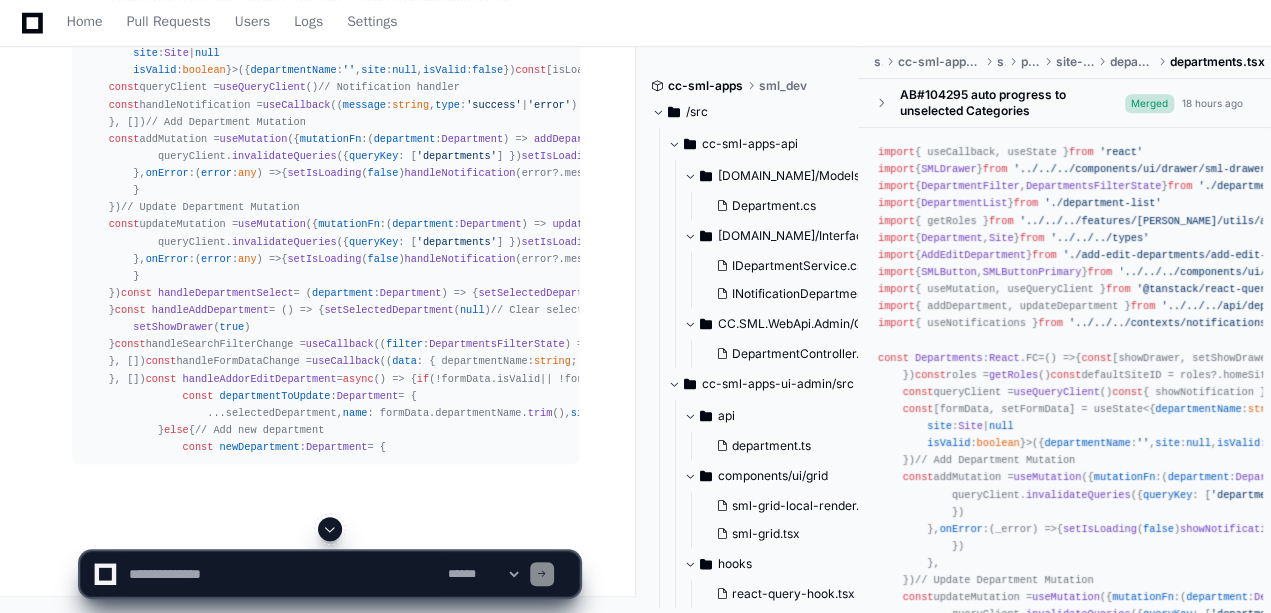 click 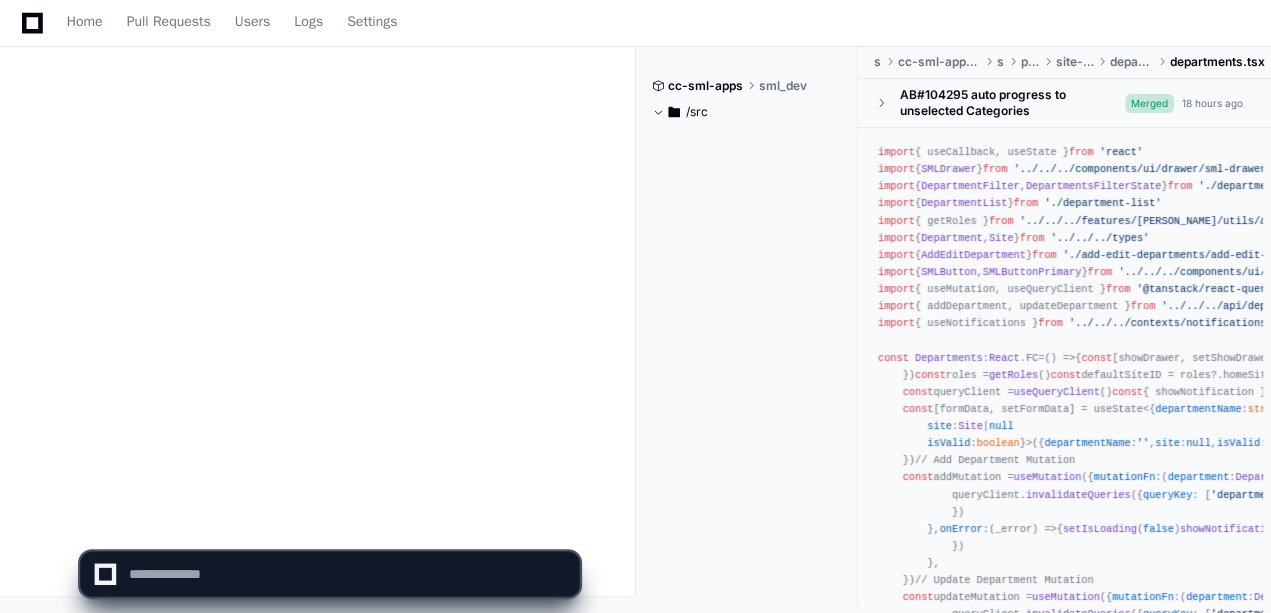 scroll, scrollTop: 59884, scrollLeft: 0, axis: vertical 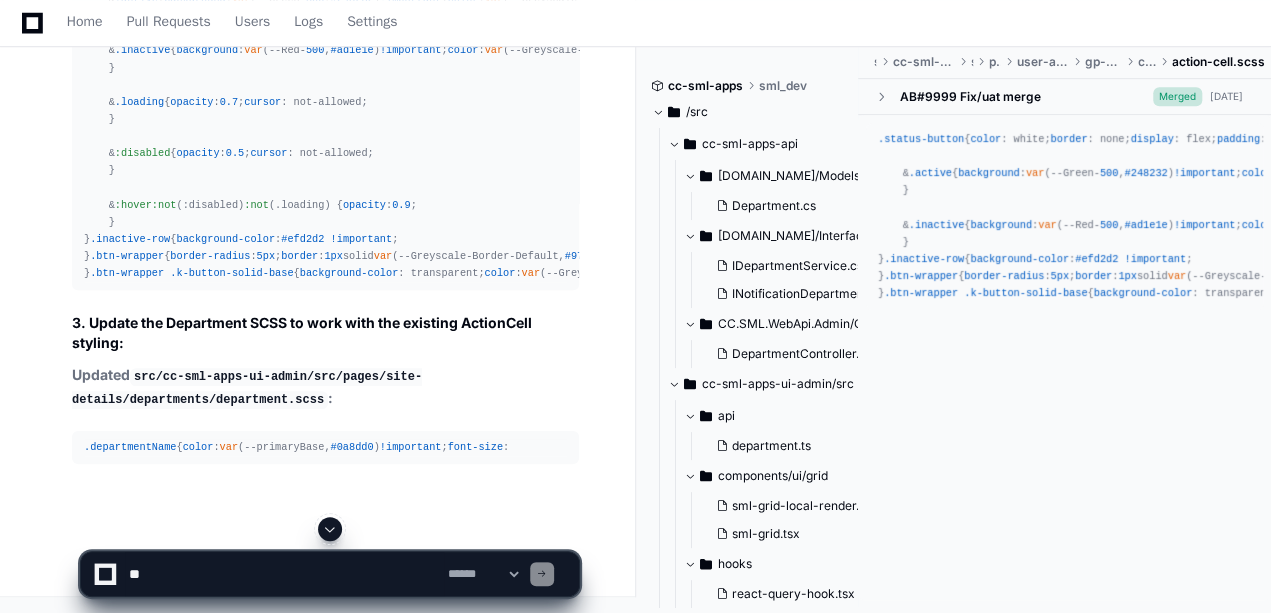 click 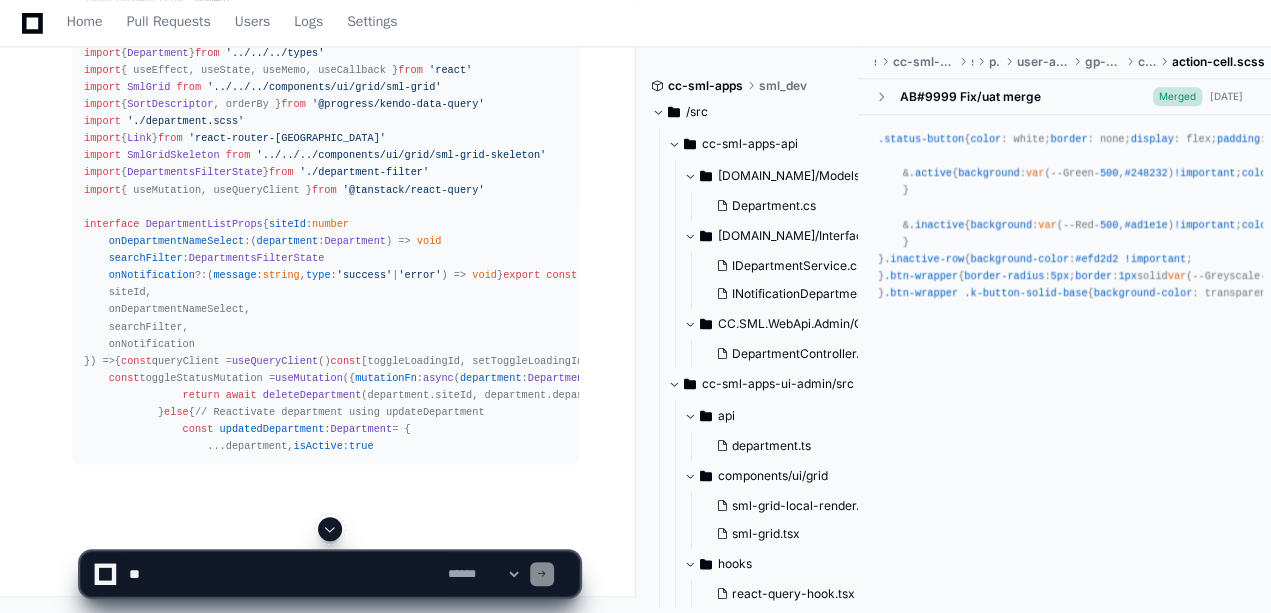 scroll, scrollTop: 61337, scrollLeft: 0, axis: vertical 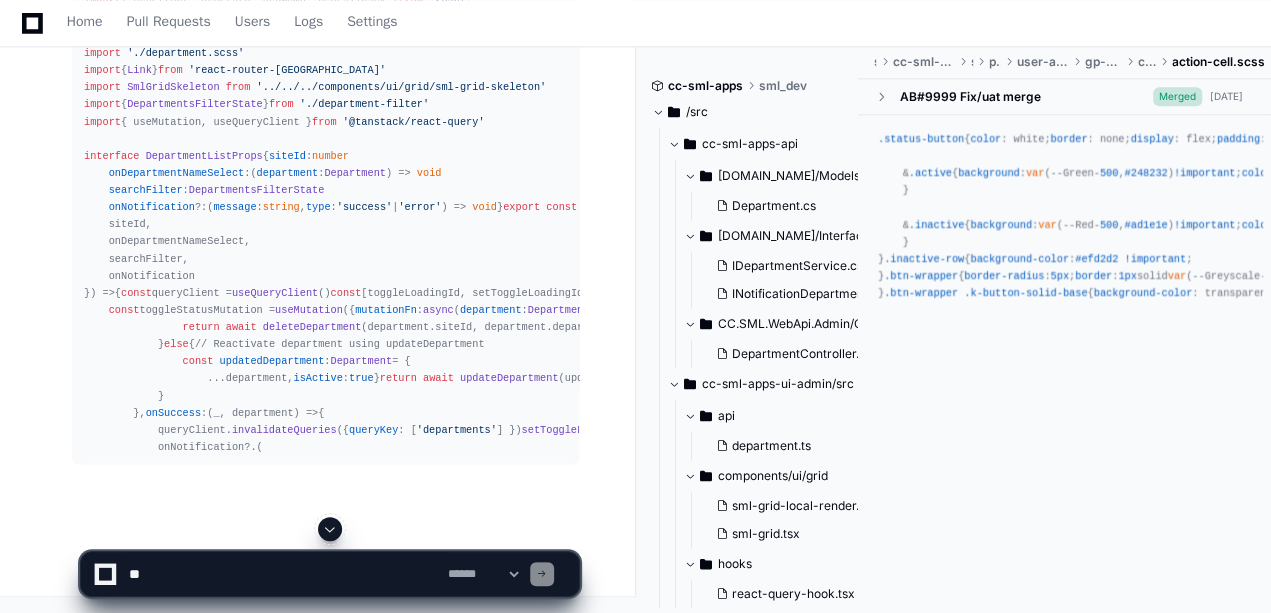 click 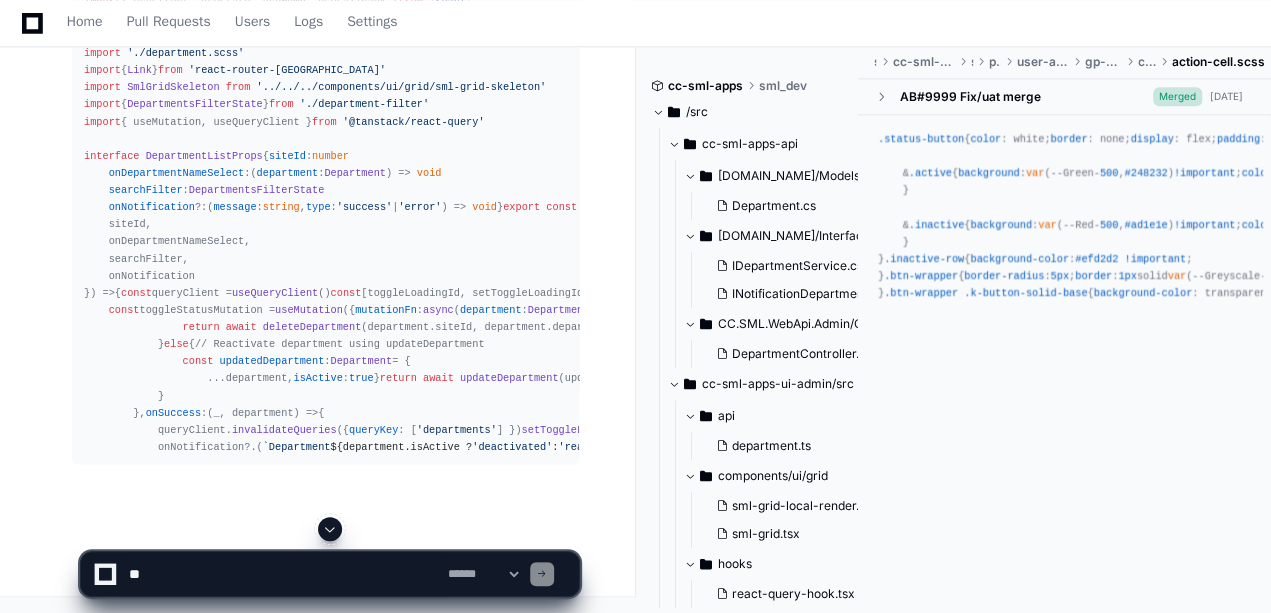 scroll, scrollTop: 64124, scrollLeft: 0, axis: vertical 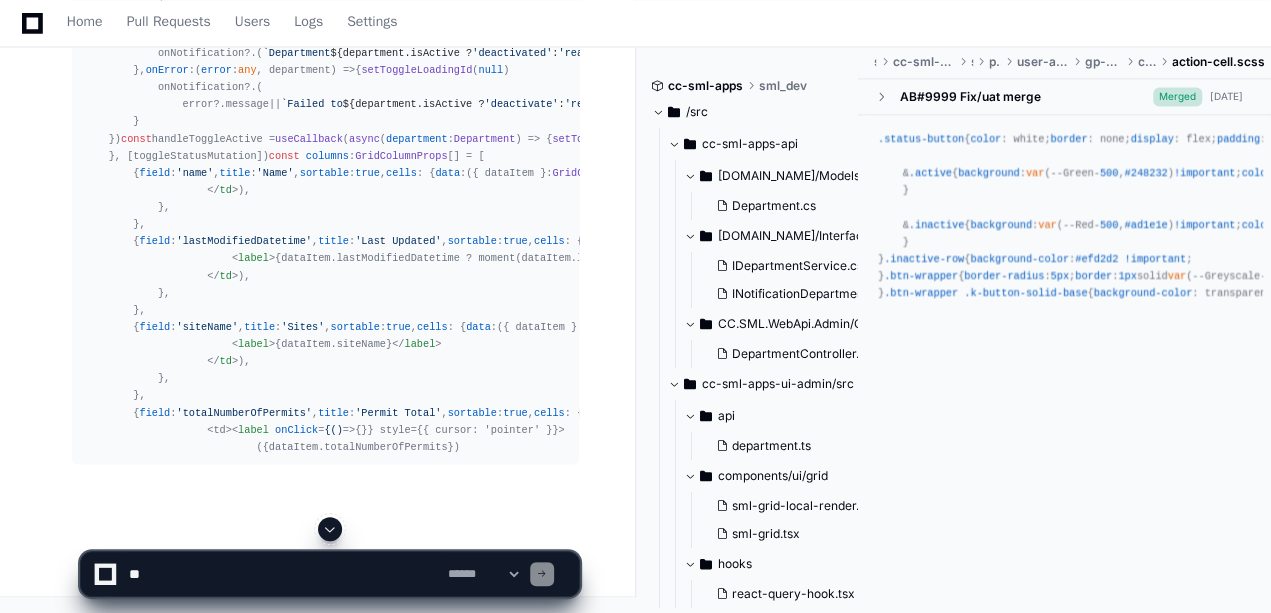 click 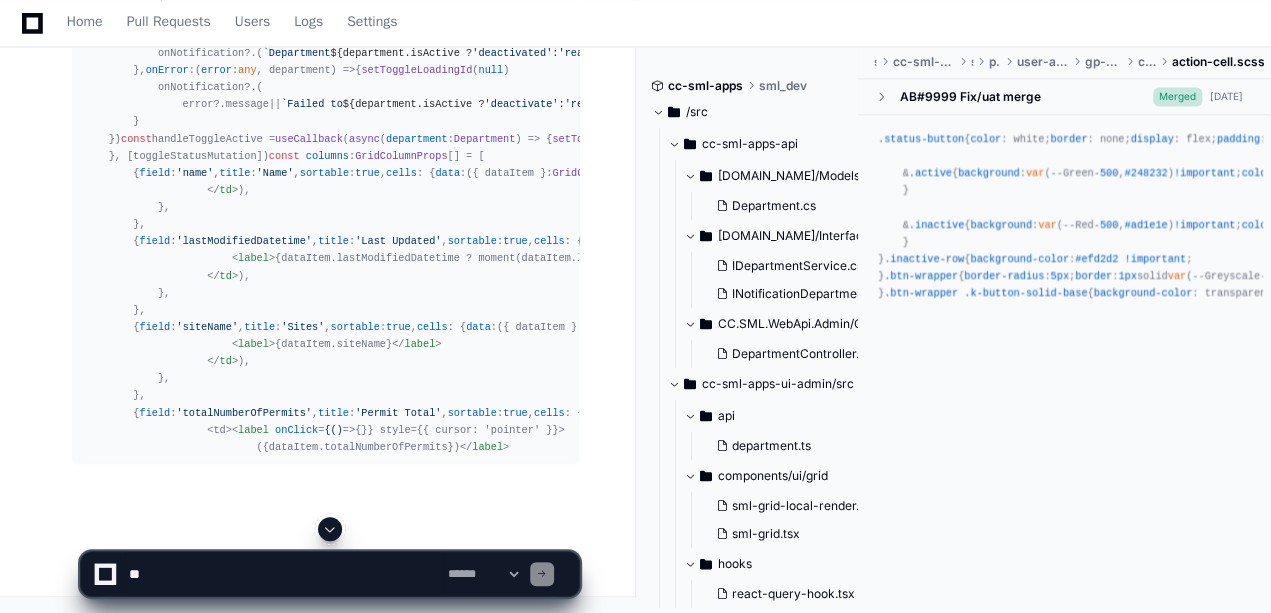 scroll, scrollTop: 65289, scrollLeft: 0, axis: vertical 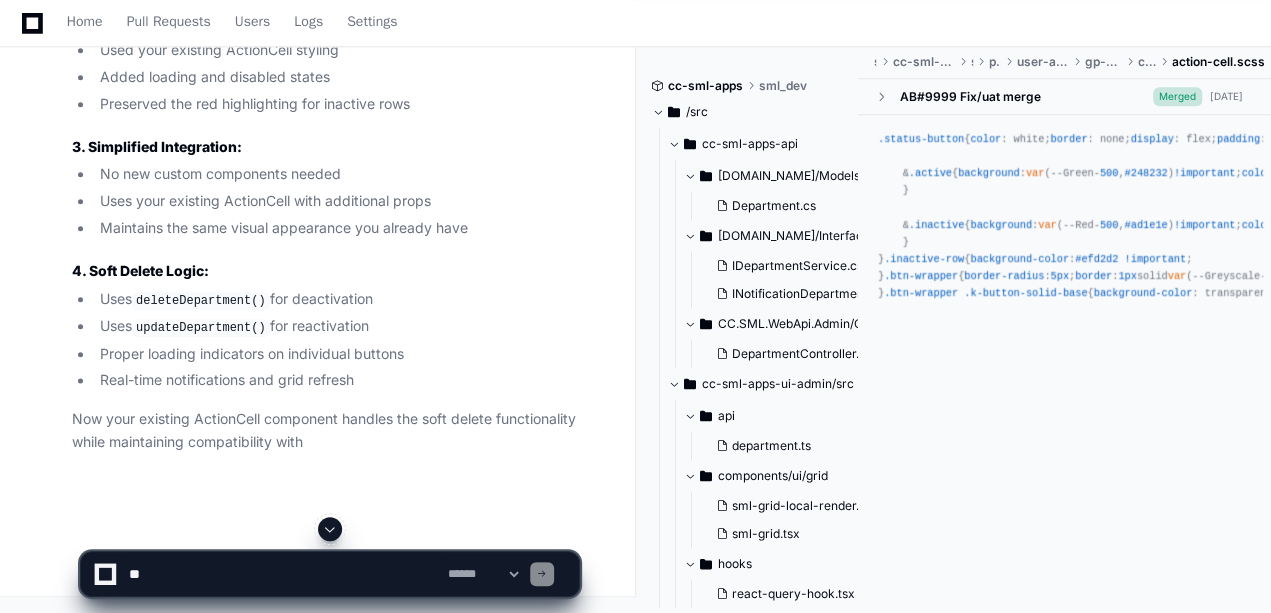 click on "import  {  GridCellProps ,  GridColumnProps  }  from   '@progress/kendo-react-grid'
import   ActionCell   from   '../../user-administration/gp-employees/columns/action-cell'
import  moment  from   'moment'
import  { getDepartmentsBySiteId, deleteDepartment, updateDepartment }  from   '../../../api/department'
import  { useReactQuery }  from   '../../../hooks/react-query-hook'
import  {  Department  }  from   '../../../types'
import  { useEffect, useState, useMemo, useCallback }  from   'react'
import   SmlGrid   from   '../../../components/ui/grid/sml-grid'
import  {  SortDescriptor , orderBy }  from   '@progress/kendo-data-query'
import   './department.scss'
import  {  Link  }  from   'react-router-dom'
import   SmlGridSkeleton   from   '../../../components/ui/grid/sml-grid-skeleton'
import  {  DepartmentsFilterState  }  from   './department-filter'
import  { useMutation, useQueryClient }  from   '@tanstack/react-query'
interface   DepartmentListProps  {
siteId :  number :" 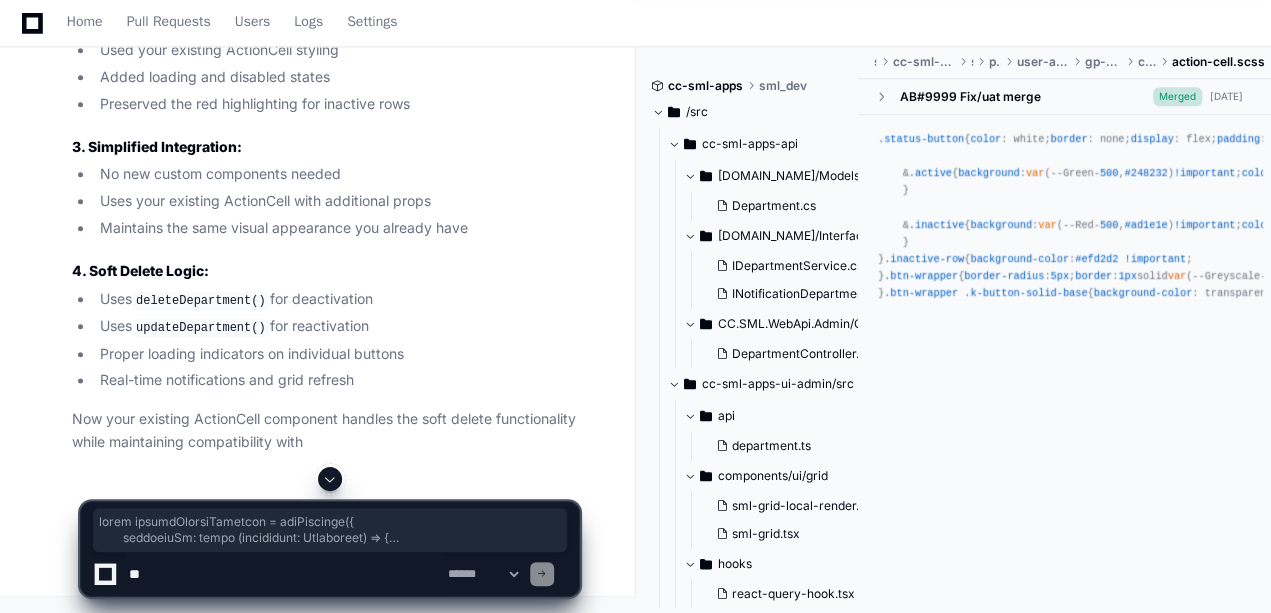 copy on "const  toggleStatusMutation =  useMutation ({
mutationFn :  async  ( department :  Department ) => {
if  (department. isActive ) {
// Deactivate department using deleteDepartment
return   await   deleteDepartment (department. siteId , department. departmentId )
}  else  {
// Reactivate department using updateDepartment
const   updatedDepartment :  Department  = {
...department,
isActive :  true
}
return   await   updateDepartment (updatedDepartment)
}
},
onSuccess :  ( _, department ) =>  {
queryClient. invalidateQueries ({  queryKey : [ 'departments' ] })
setToggleLoadingId ( null )
onNotification?.(
`Department  ${department.isActive ?  'deactivated'  :  'reactivated' }  successfully!` ,
'success'
)
},
..." 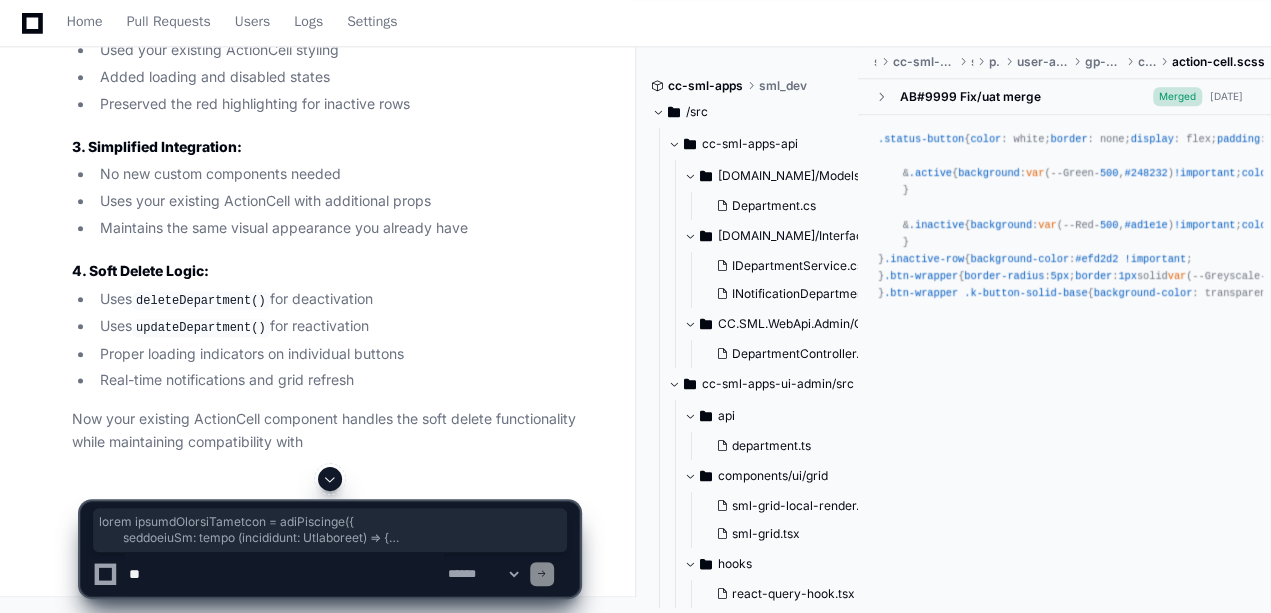 scroll, scrollTop: 64622, scrollLeft: 0, axis: vertical 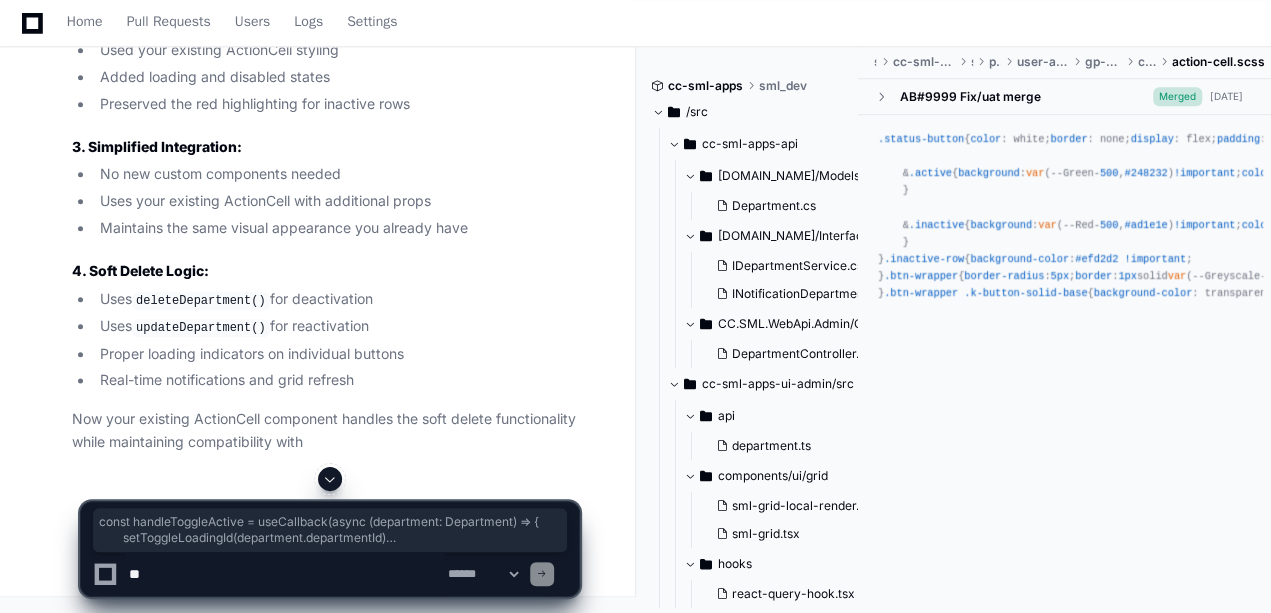 drag, startPoint x: 105, startPoint y: 190, endPoint x: 264, endPoint y: 237, distance: 165.80109 